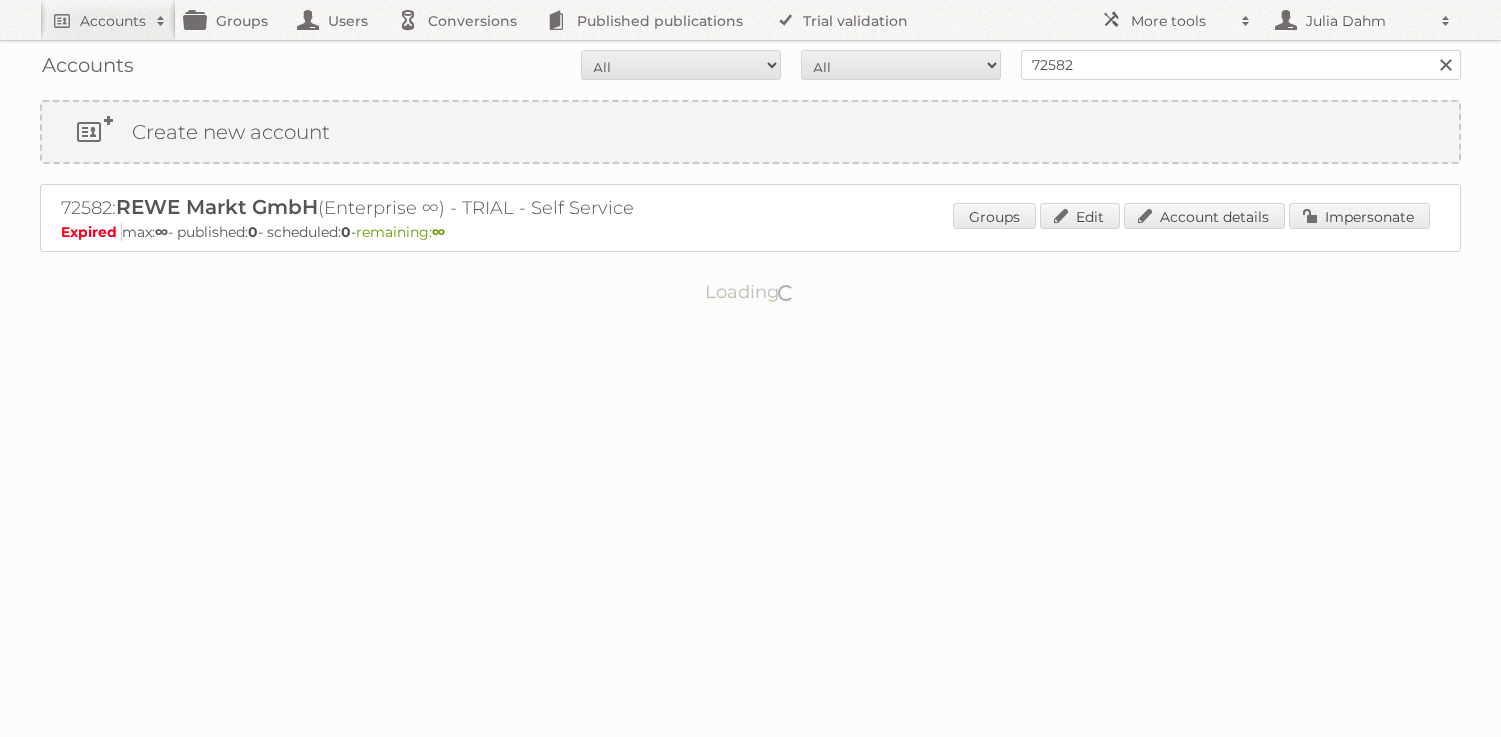 scroll, scrollTop: 0, scrollLeft: 0, axis: both 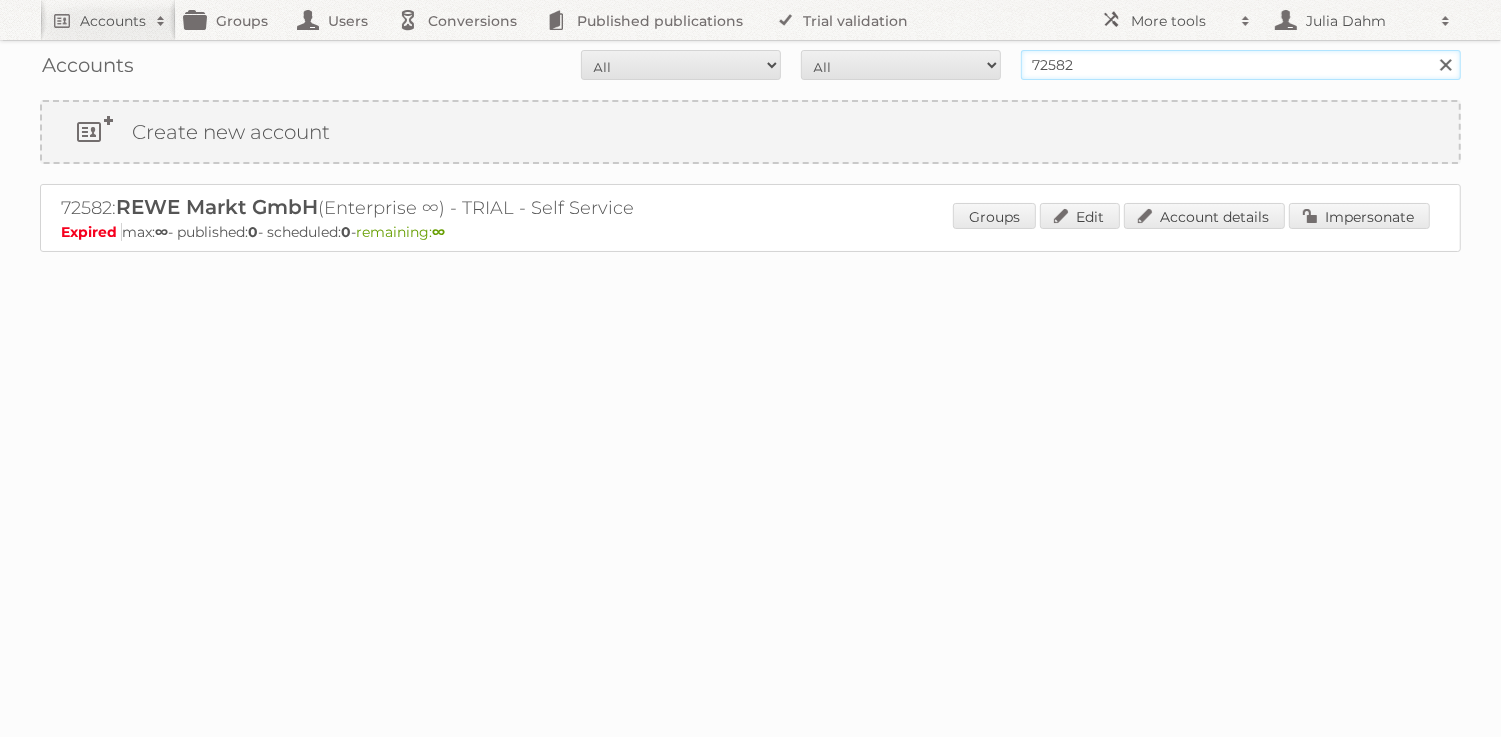 click on "72582" at bounding box center [1241, 65] 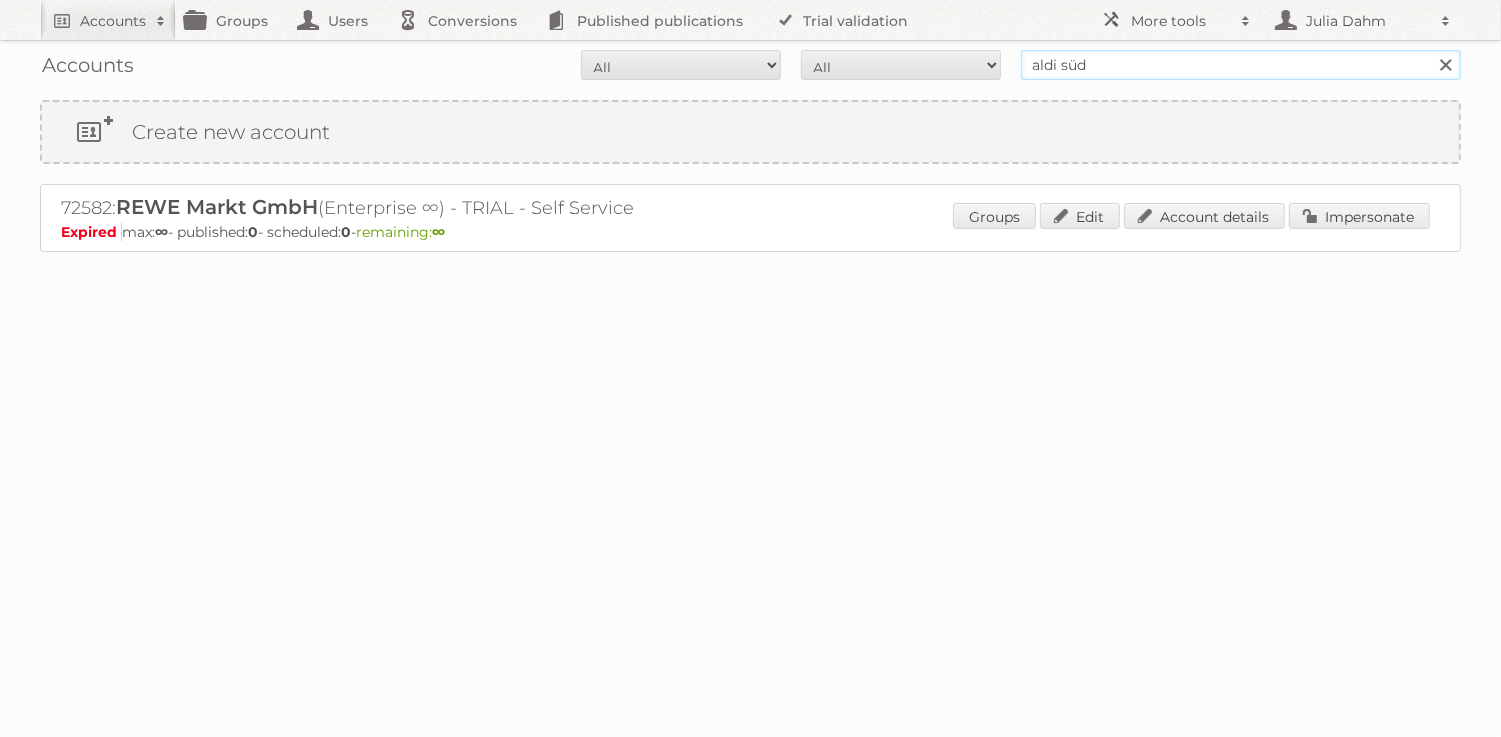 type on "aldi süd" 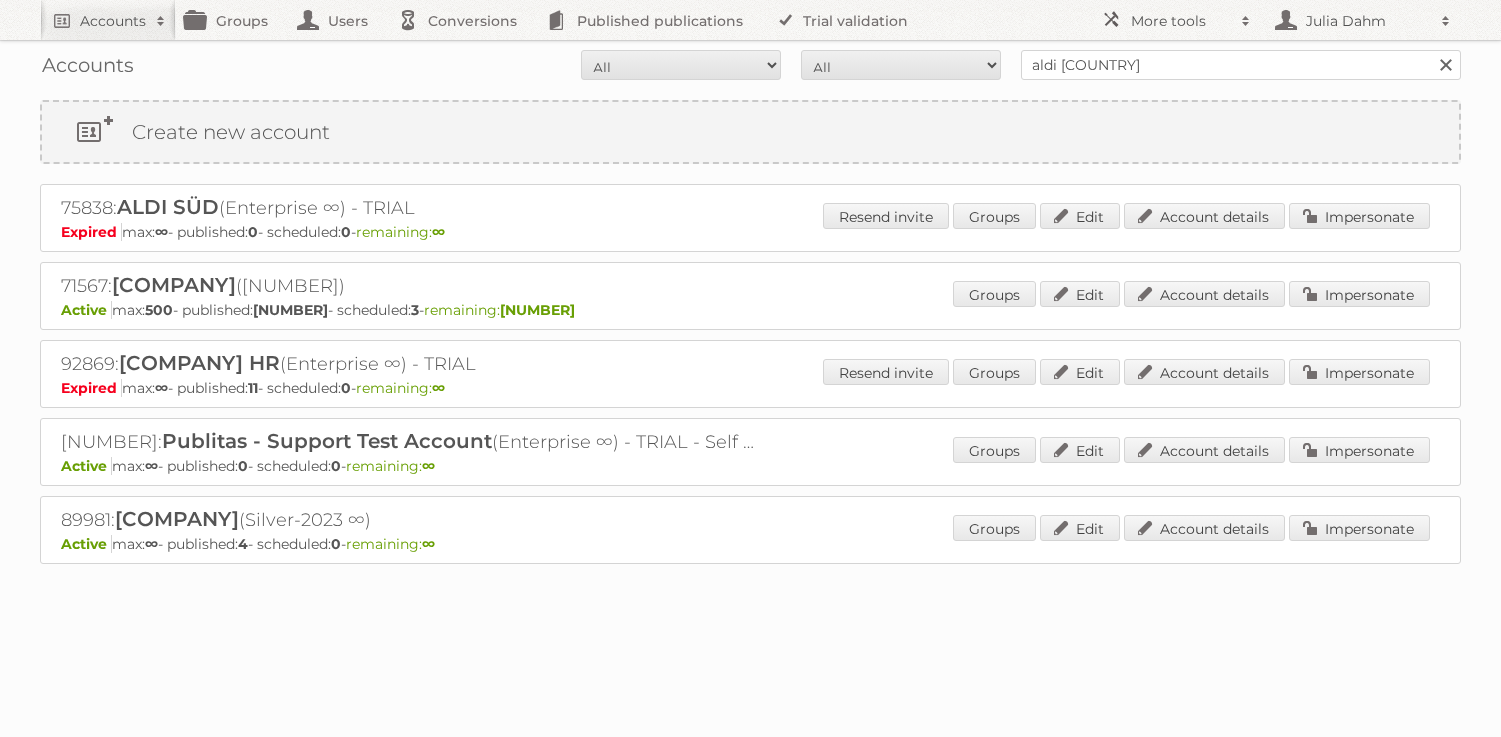 scroll, scrollTop: 0, scrollLeft: 0, axis: both 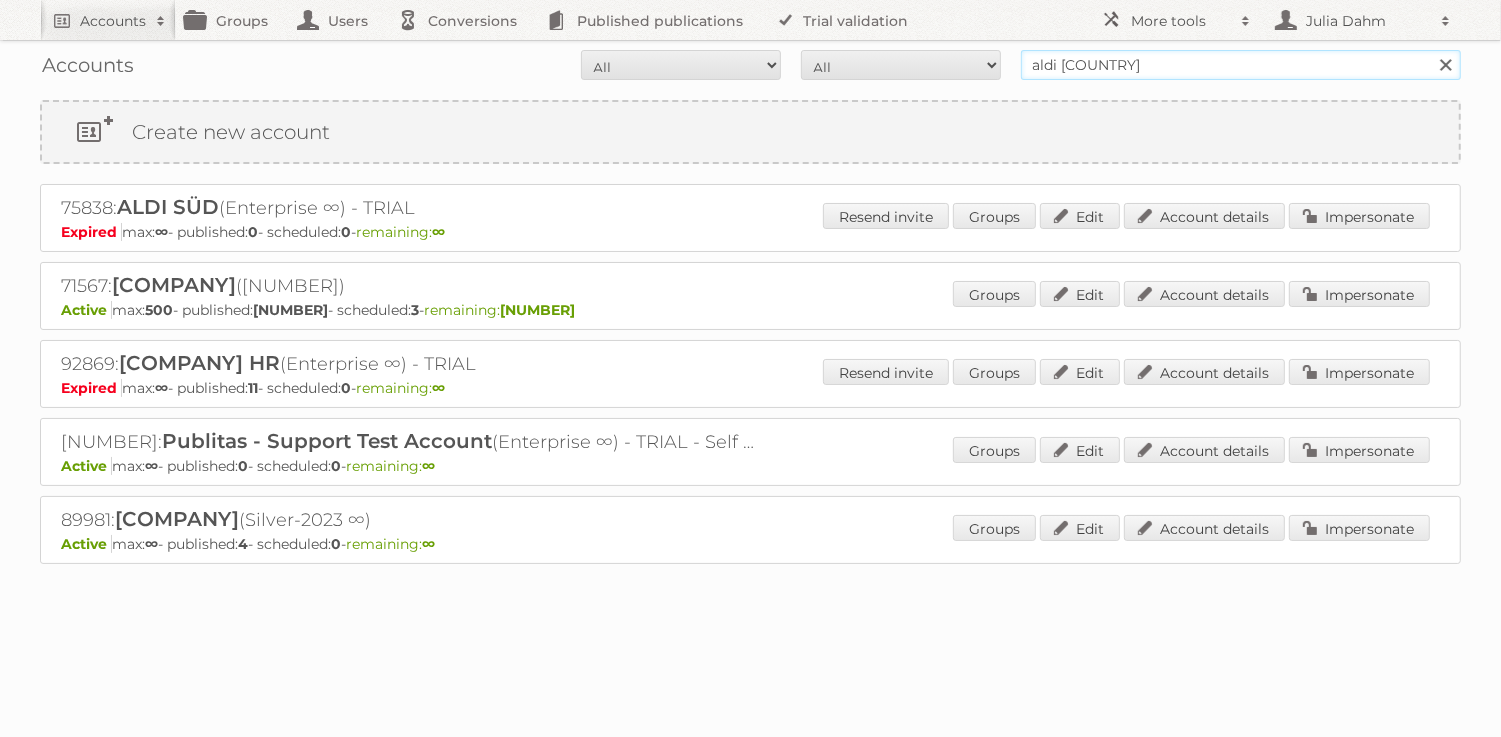 click on "aldi süd" at bounding box center (1241, 65) 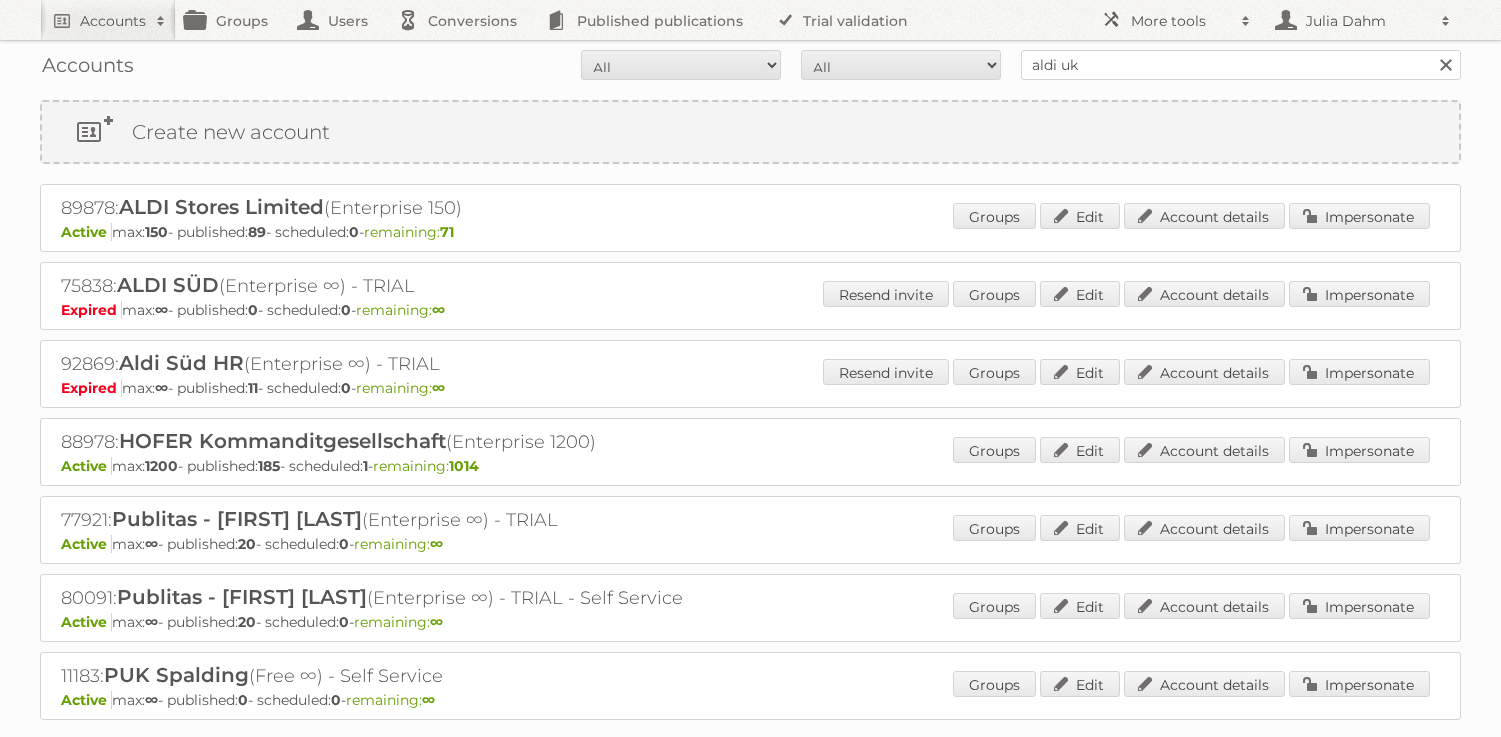 scroll, scrollTop: 0, scrollLeft: 0, axis: both 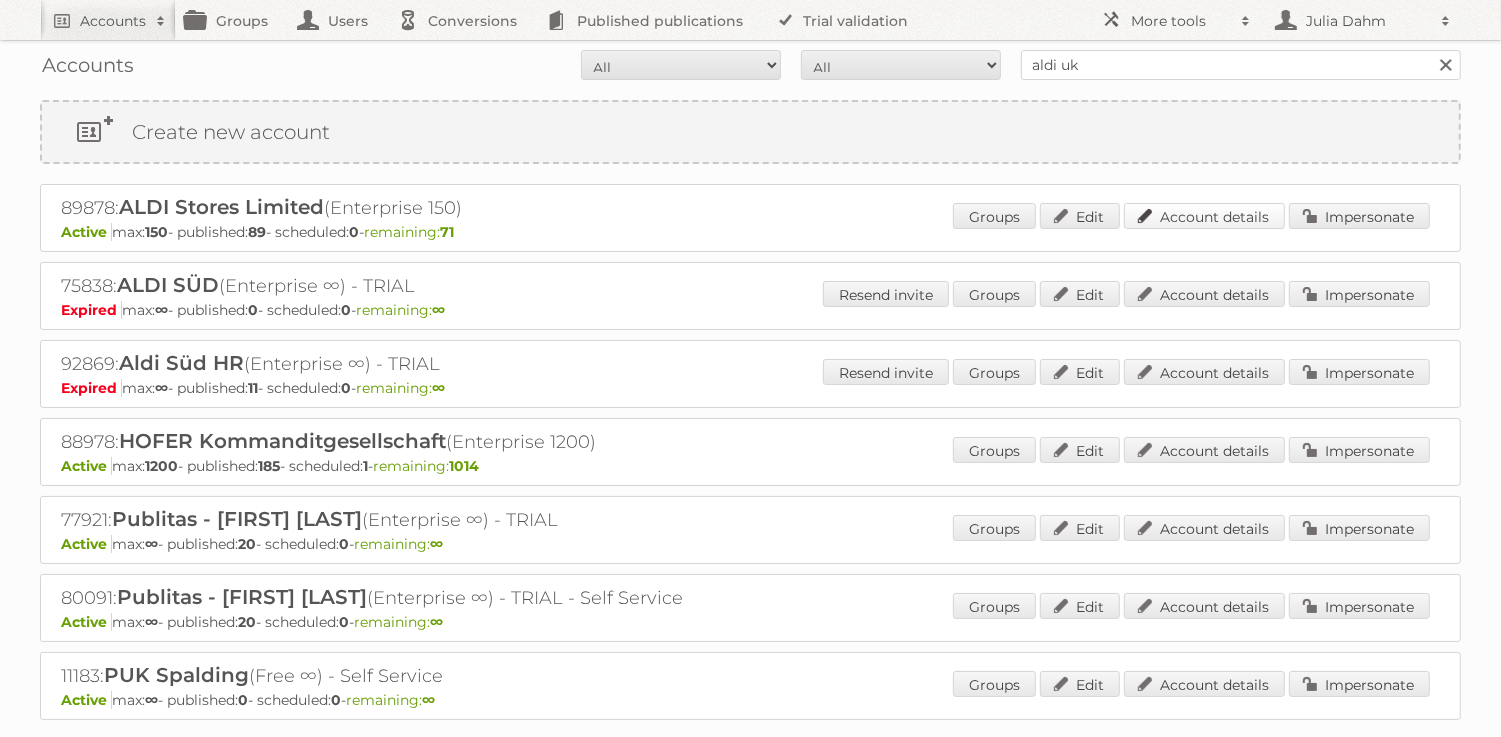 click on "Account details" at bounding box center [1204, 216] 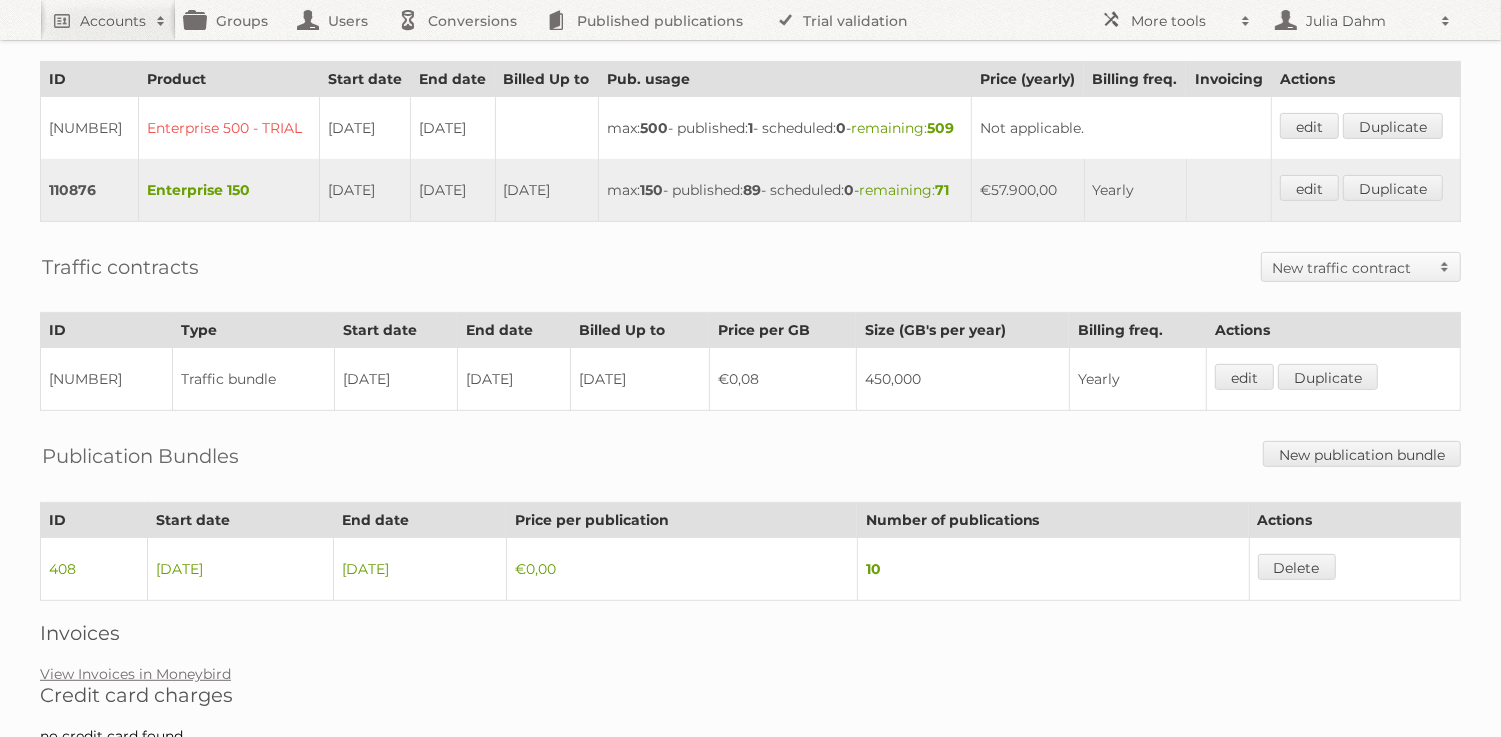 scroll, scrollTop: 596, scrollLeft: 0, axis: vertical 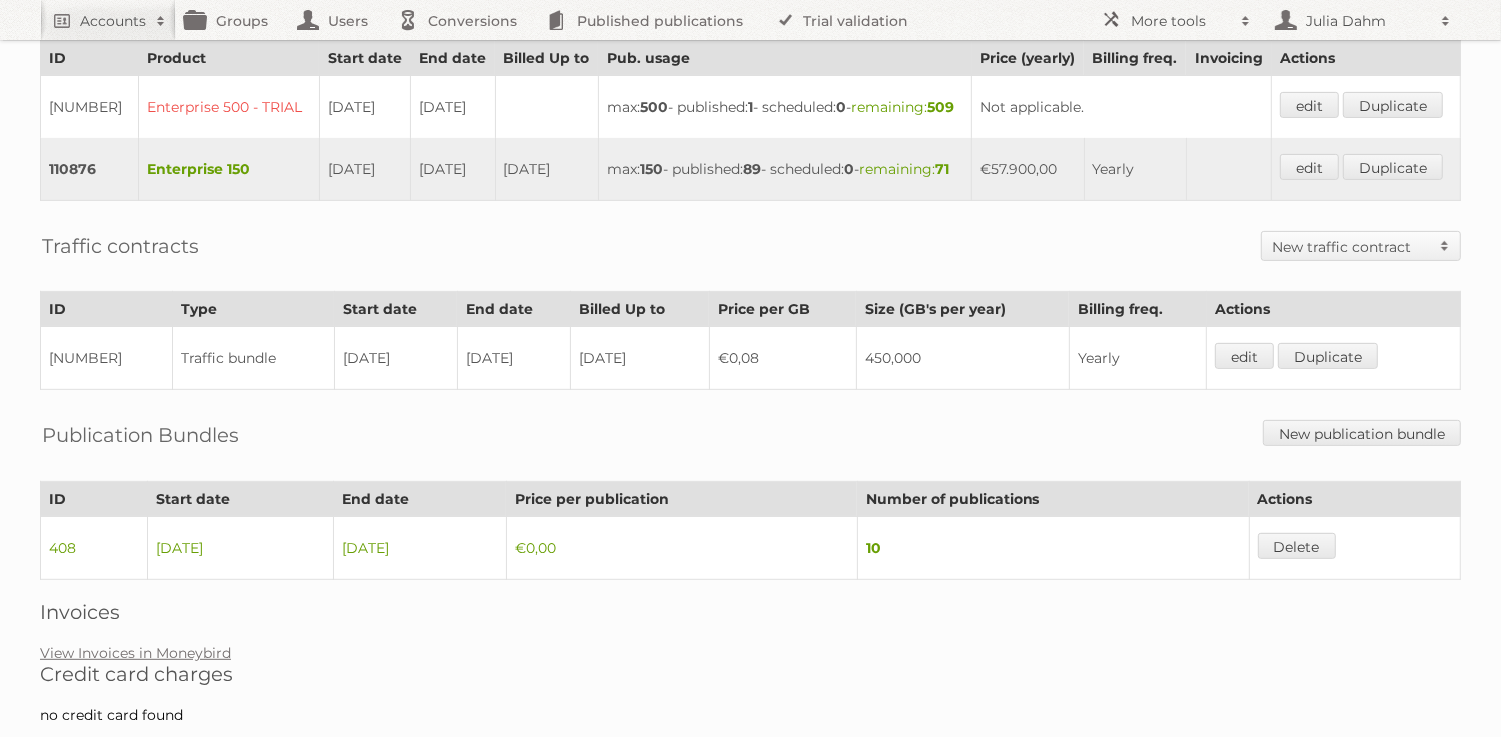 click on "450,000" at bounding box center [962, 358] 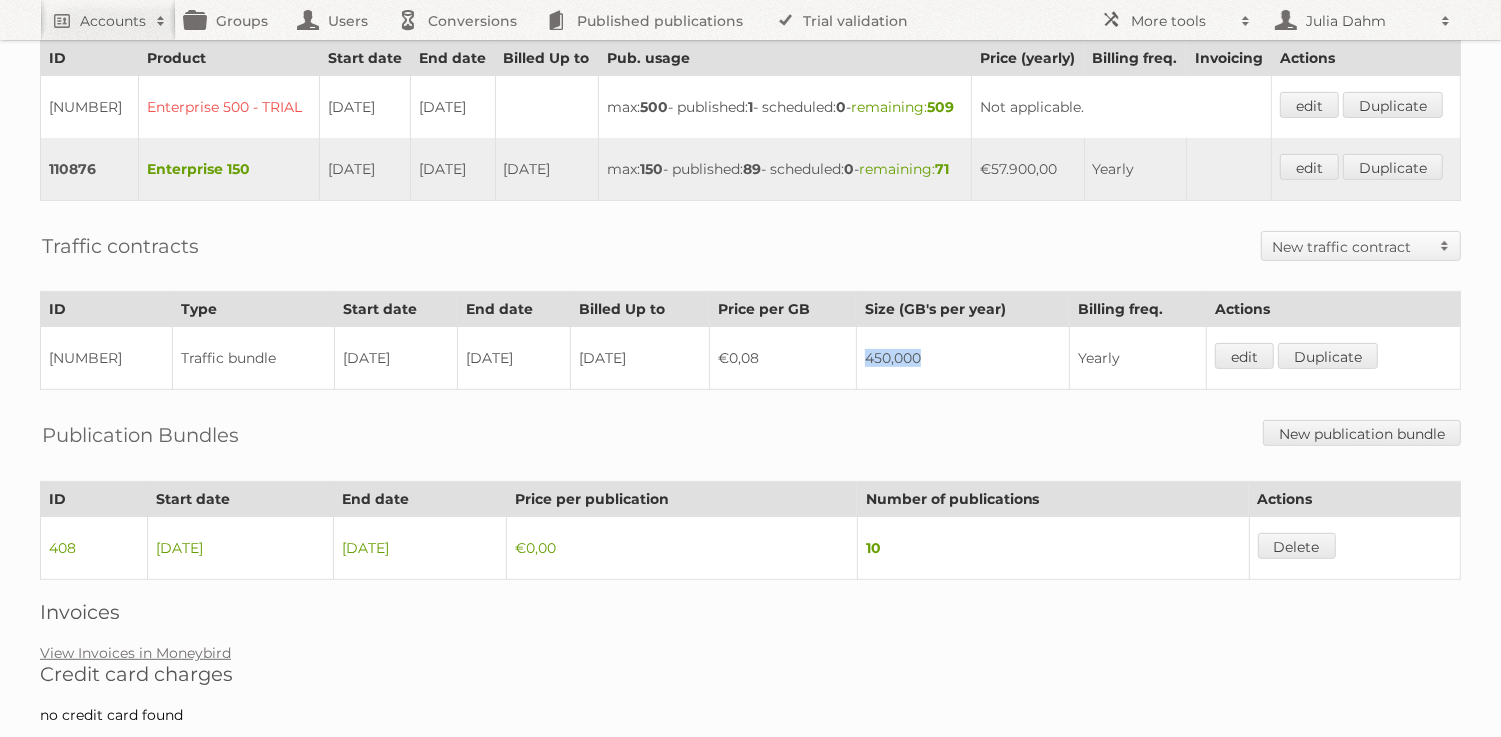 click on "450,000" at bounding box center [962, 358] 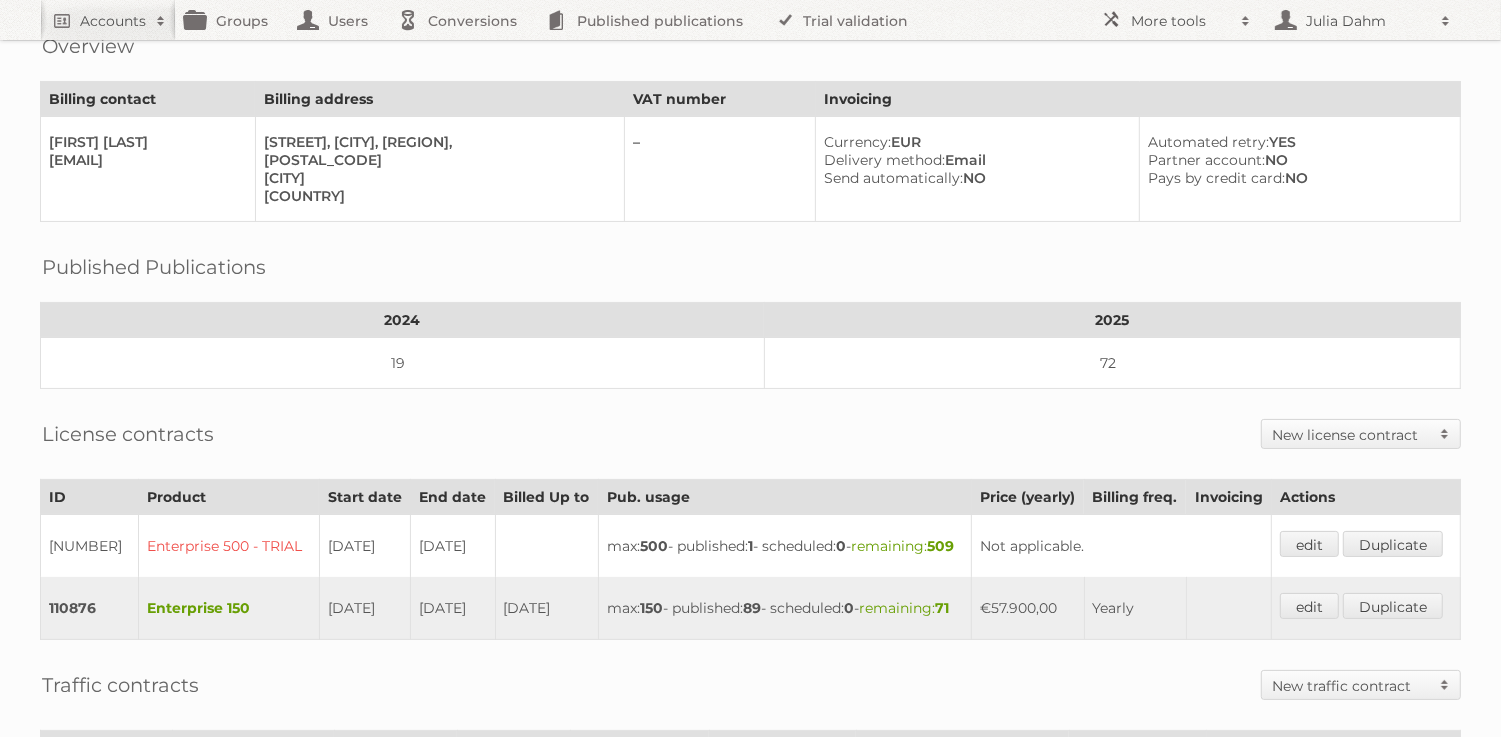 scroll, scrollTop: 0, scrollLeft: 0, axis: both 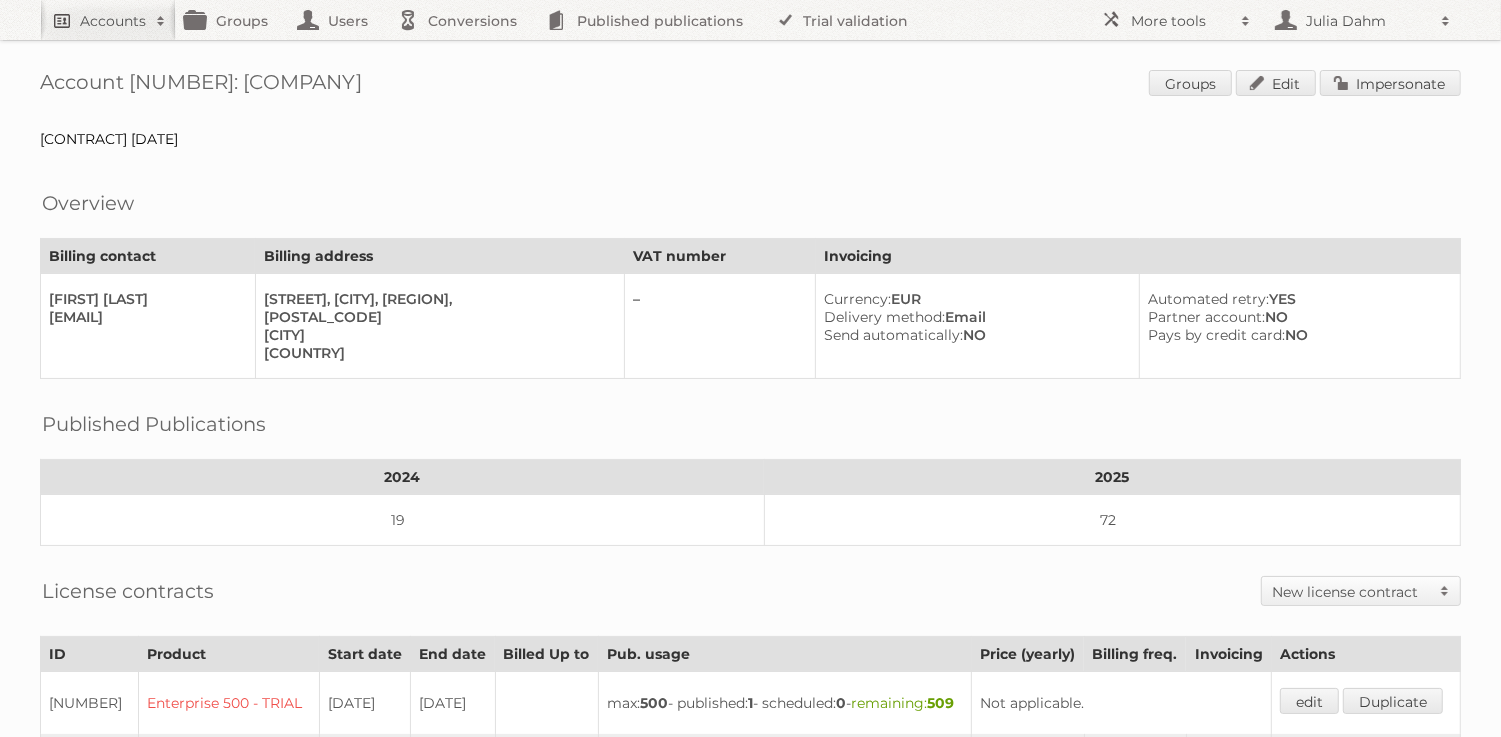 click on "Accounts" at bounding box center [113, 21] 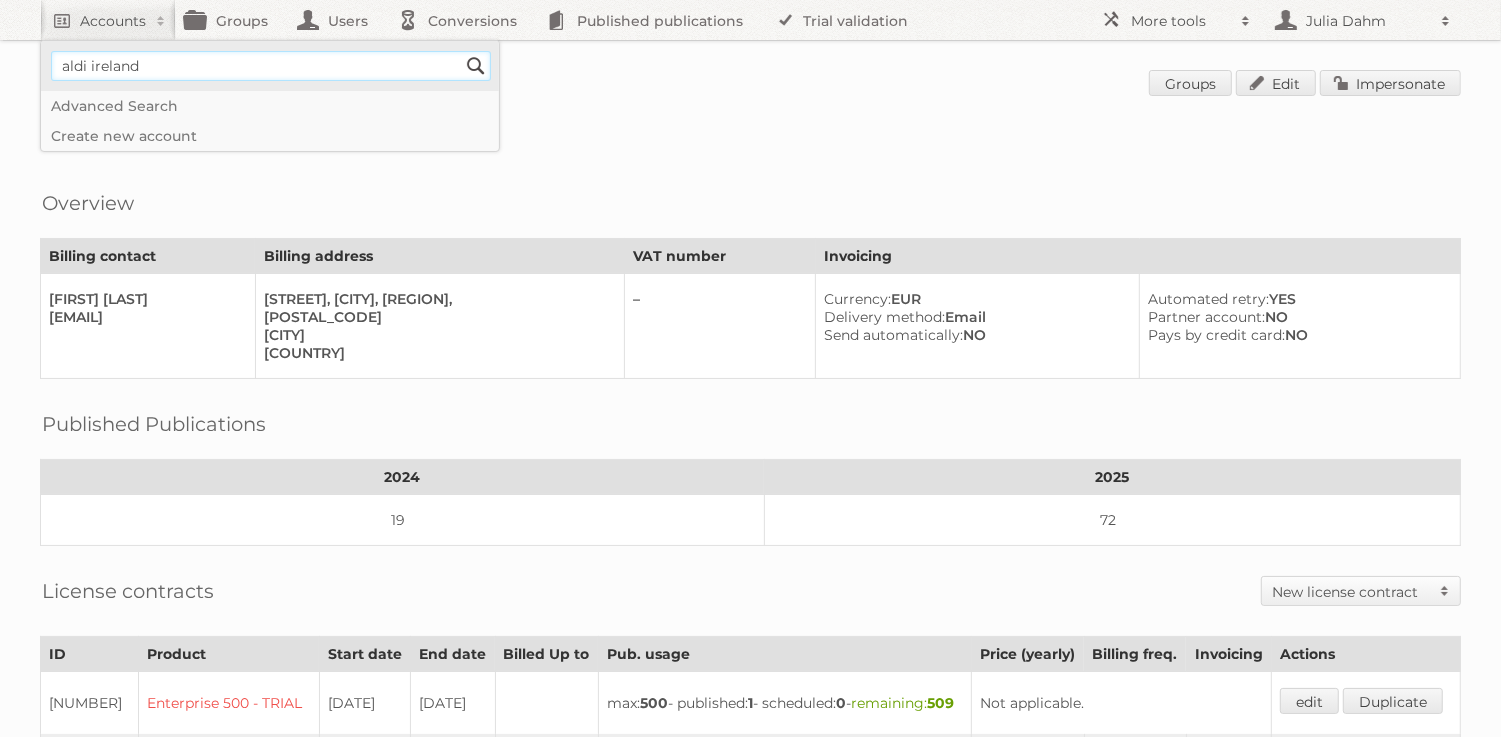 type on "aldi ireland" 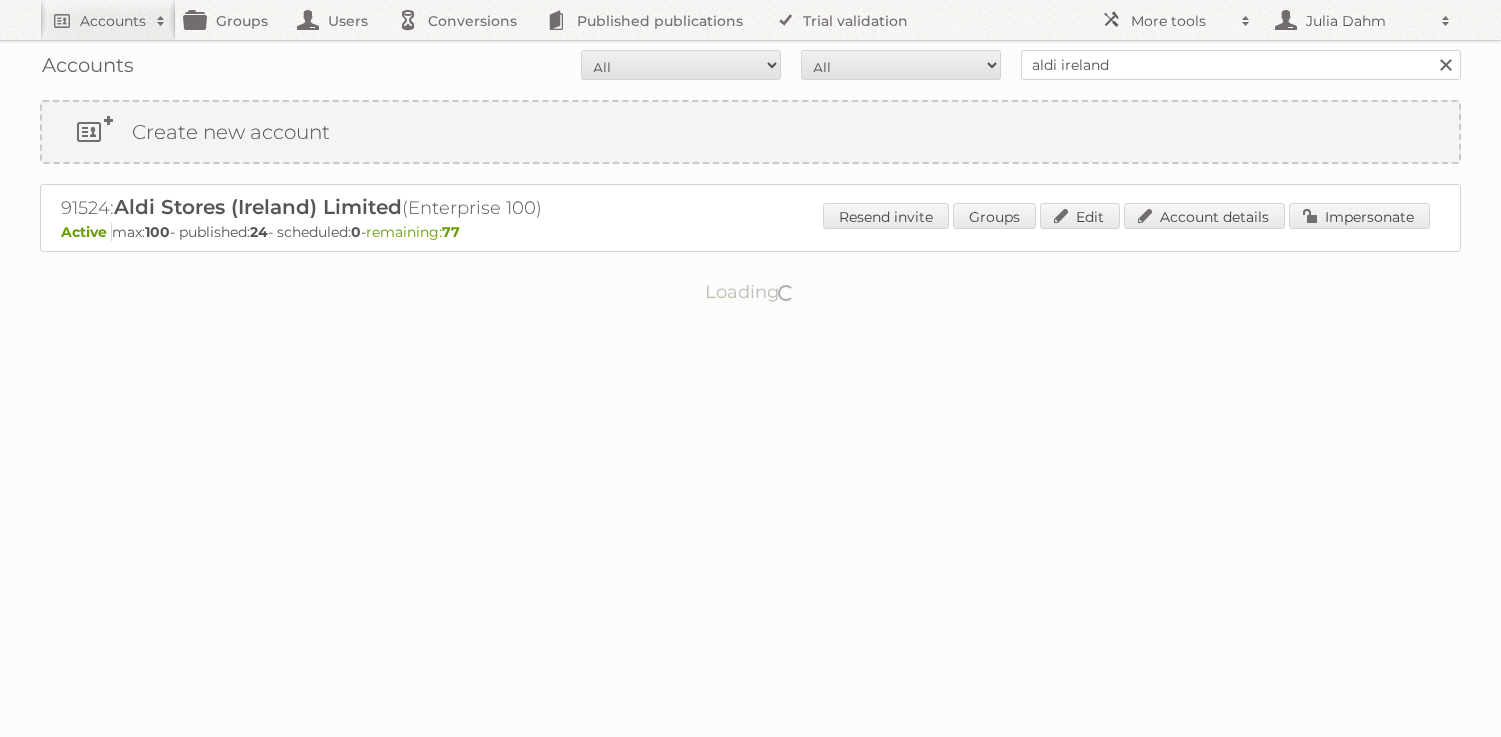 scroll, scrollTop: 0, scrollLeft: 0, axis: both 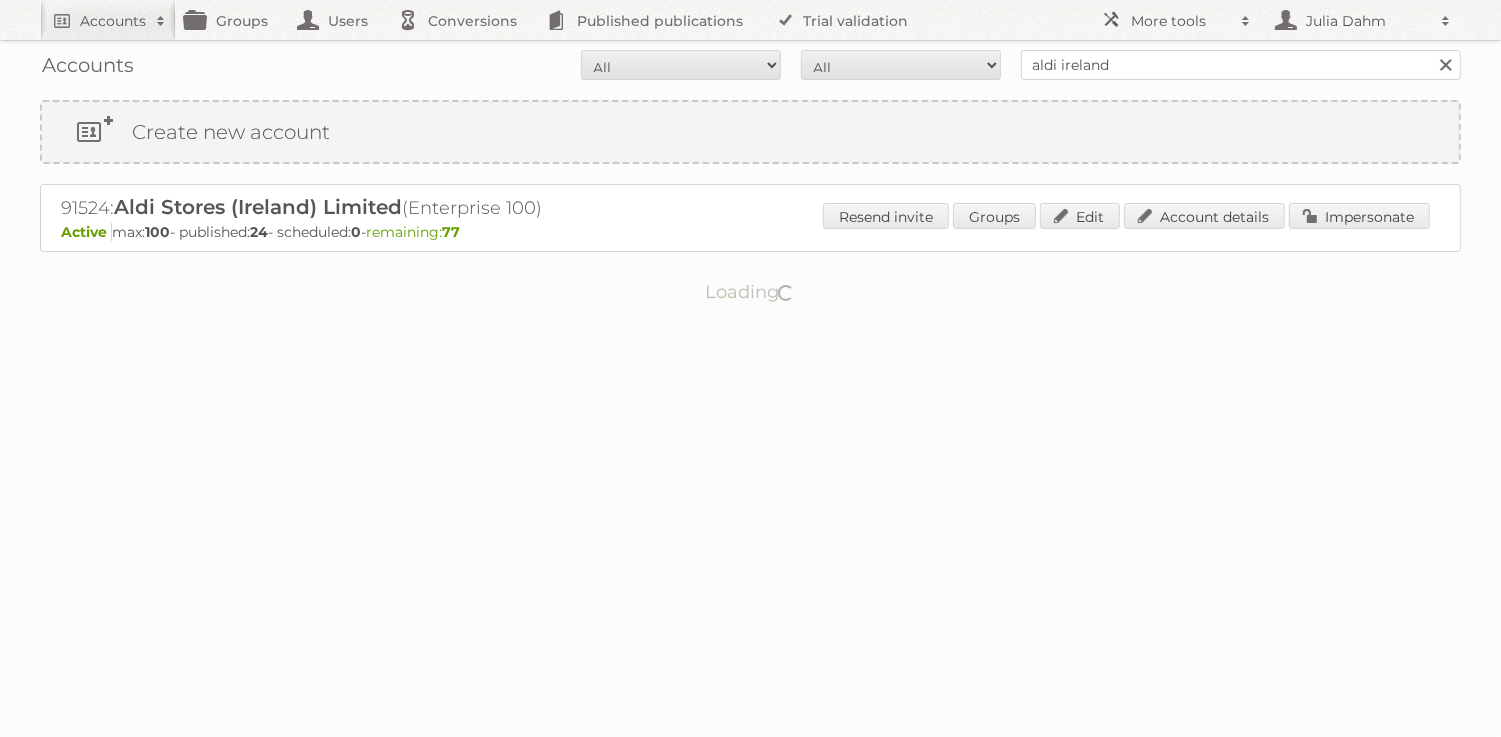click on "Resend invite
Groups
Edit
Account details
Impersonate" at bounding box center (1126, 218) 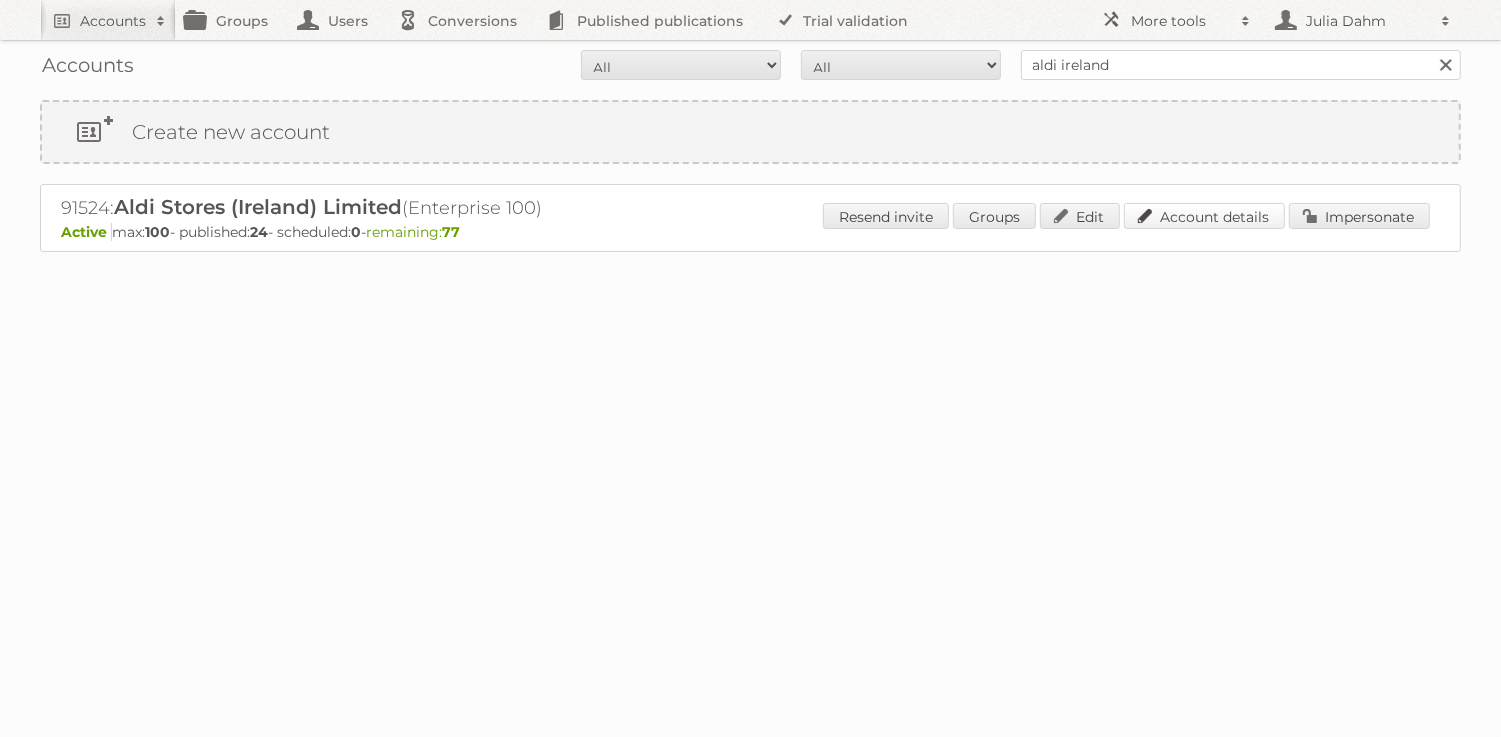 click on "Account details" at bounding box center (1204, 216) 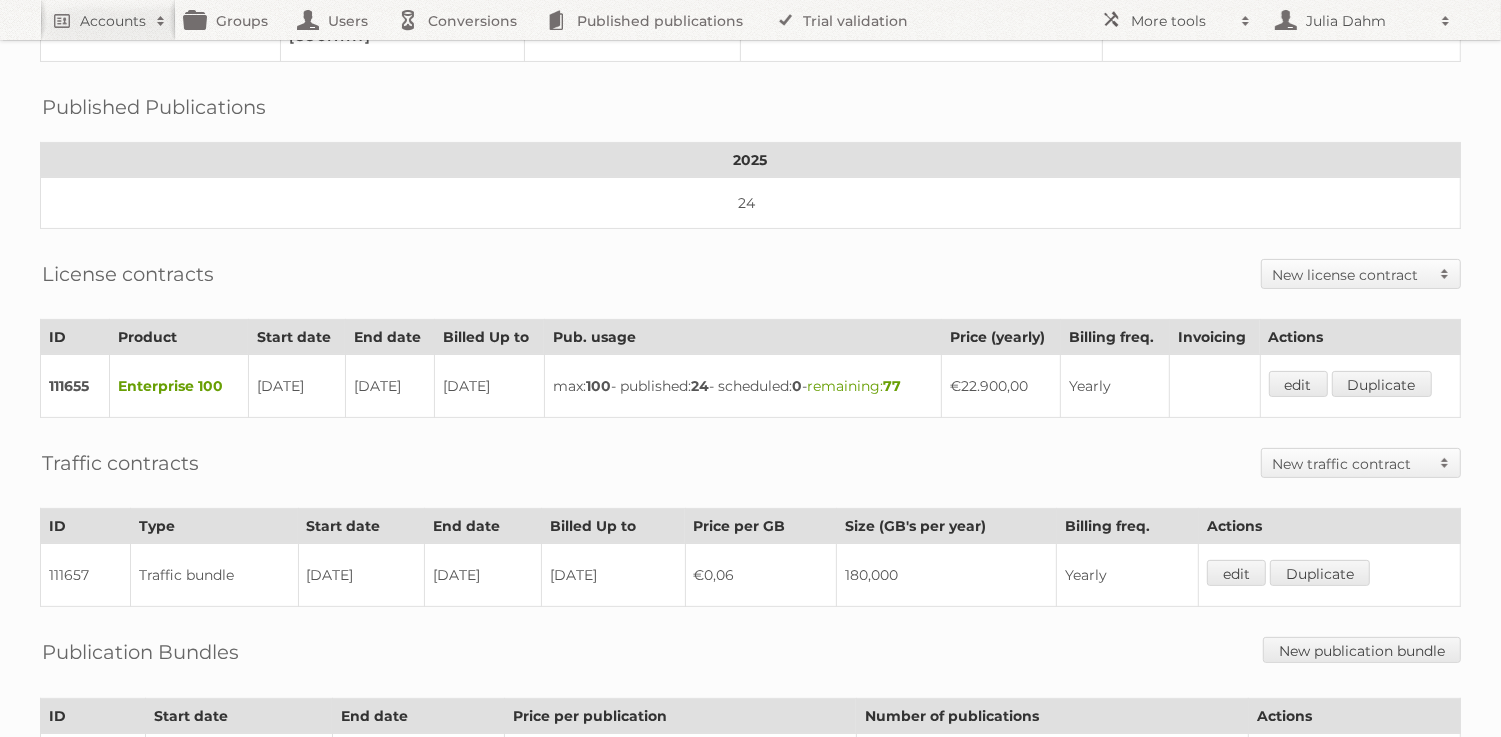 scroll, scrollTop: 321, scrollLeft: 0, axis: vertical 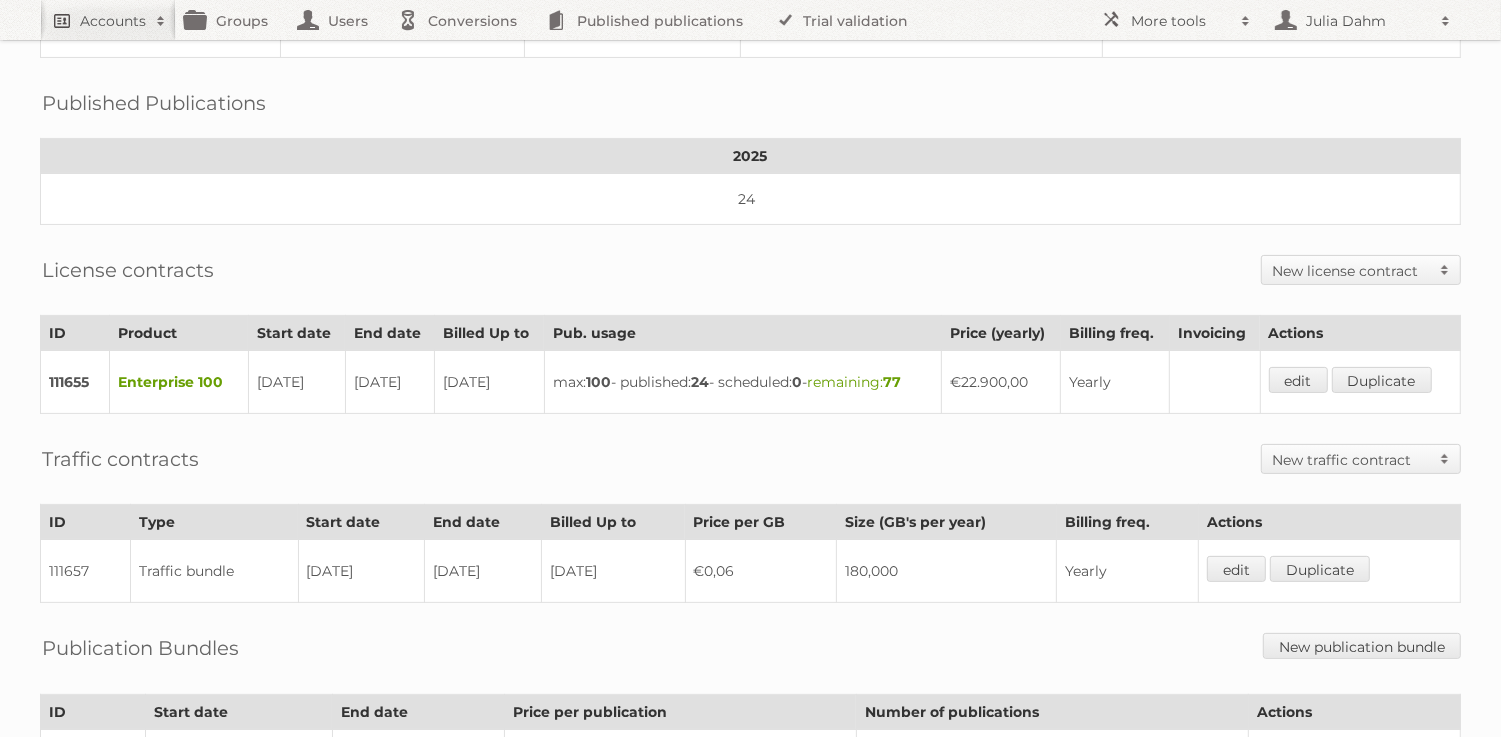 click on "Accounts" at bounding box center (113, 21) 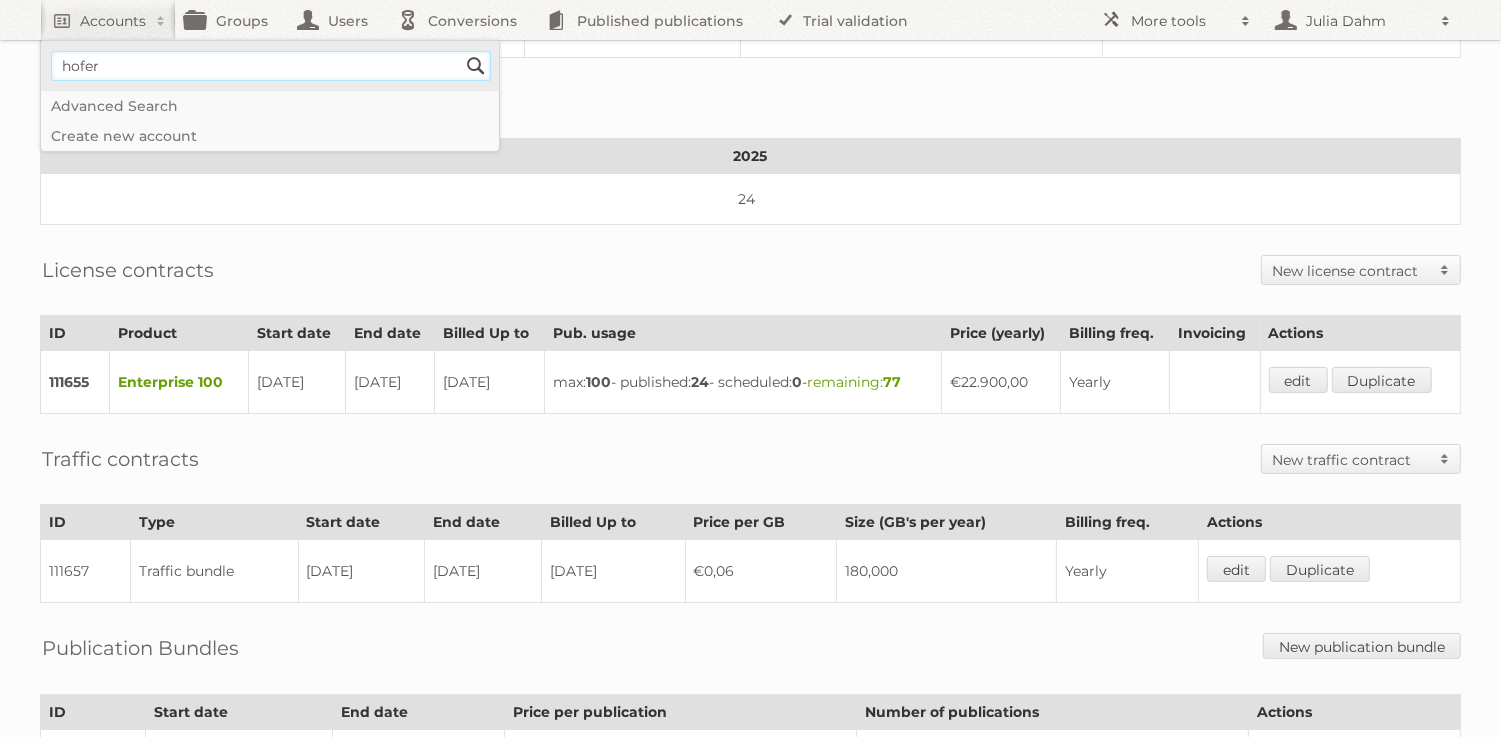 type on "hofer" 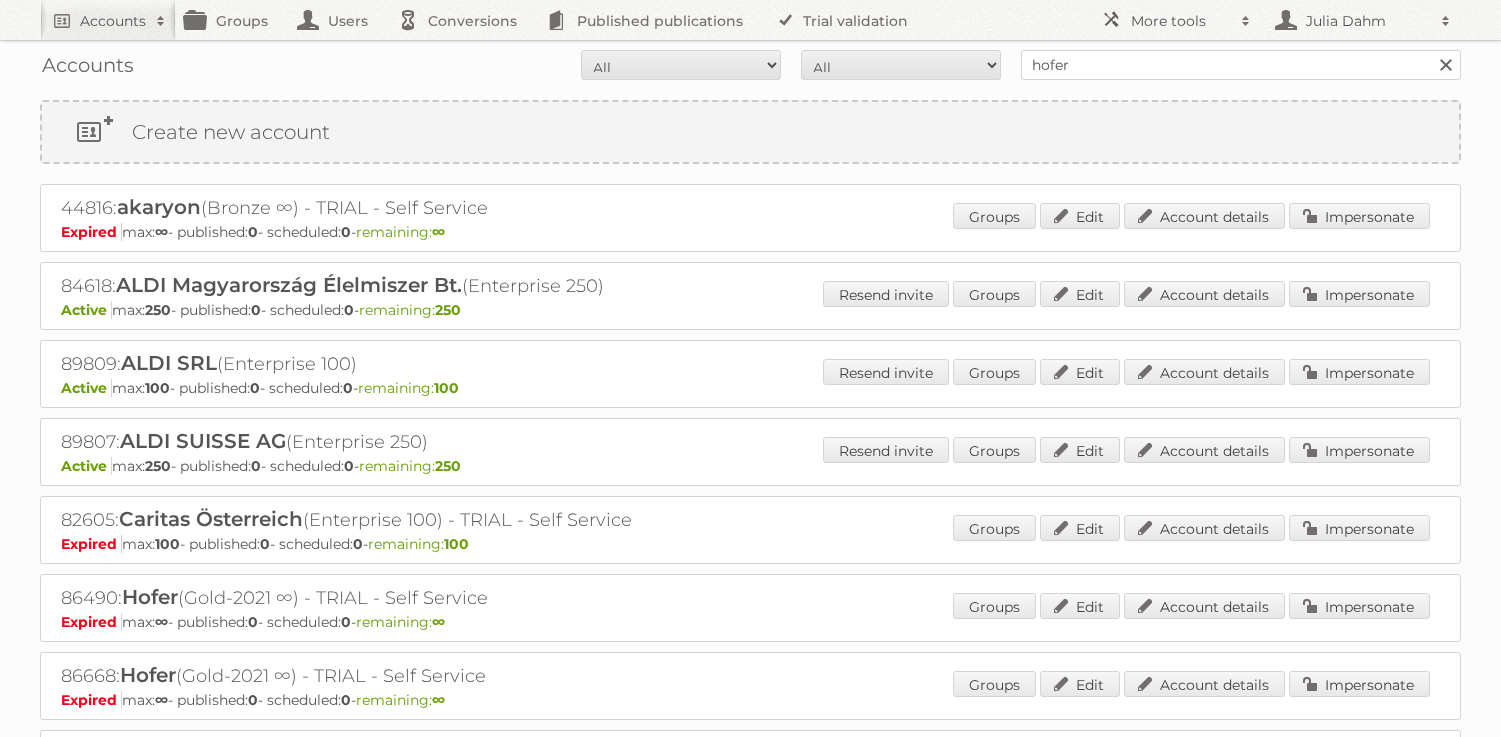 scroll, scrollTop: 0, scrollLeft: 0, axis: both 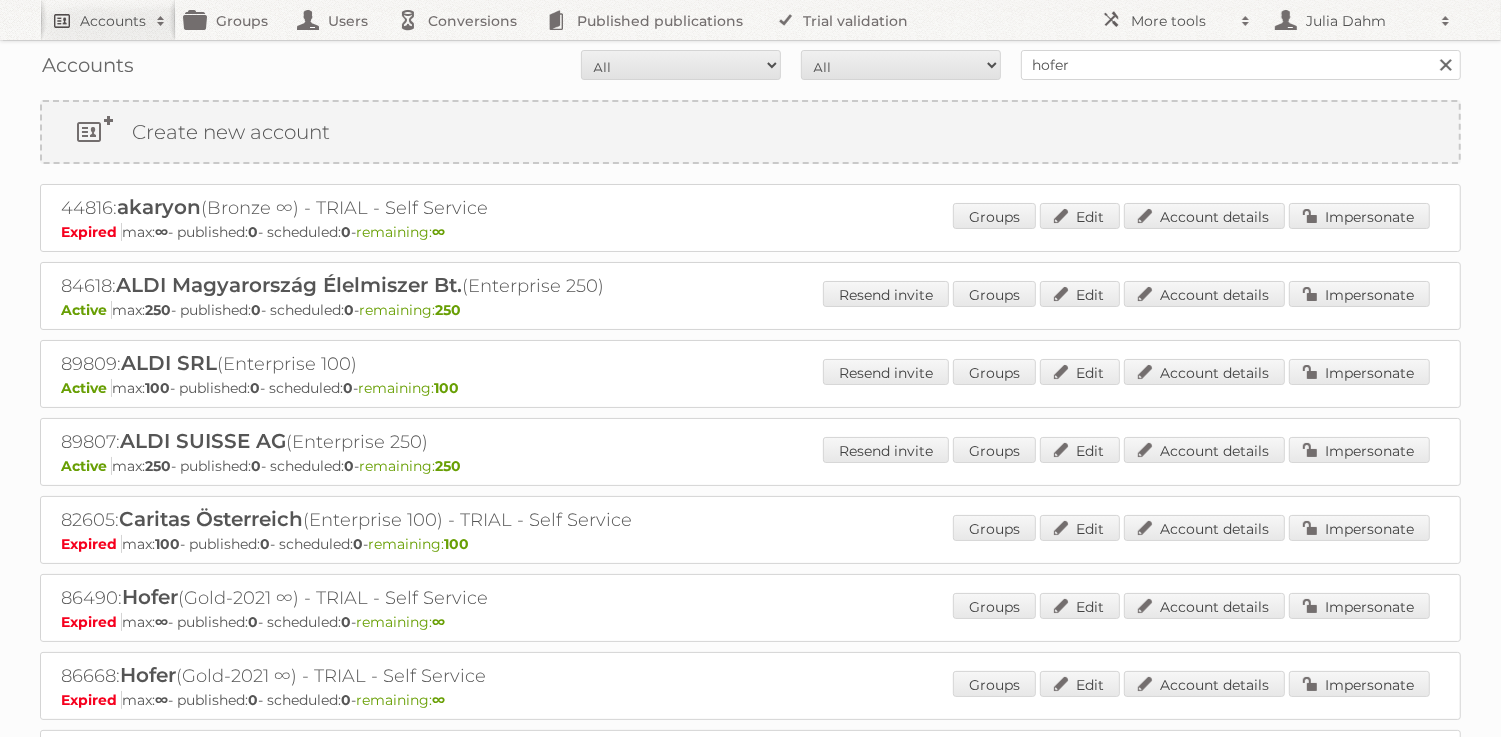 click on "Accounts" at bounding box center [113, 21] 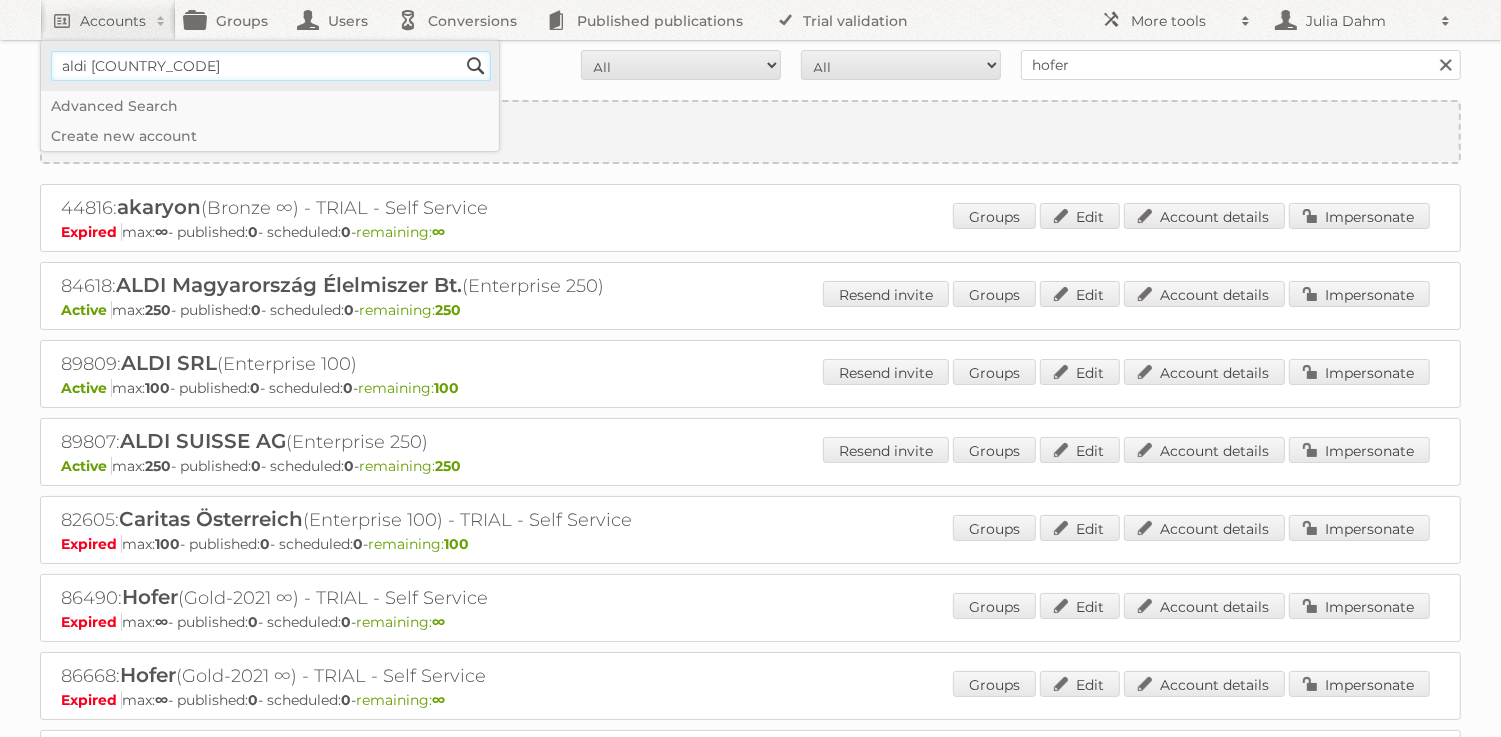 type on "aldi italia" 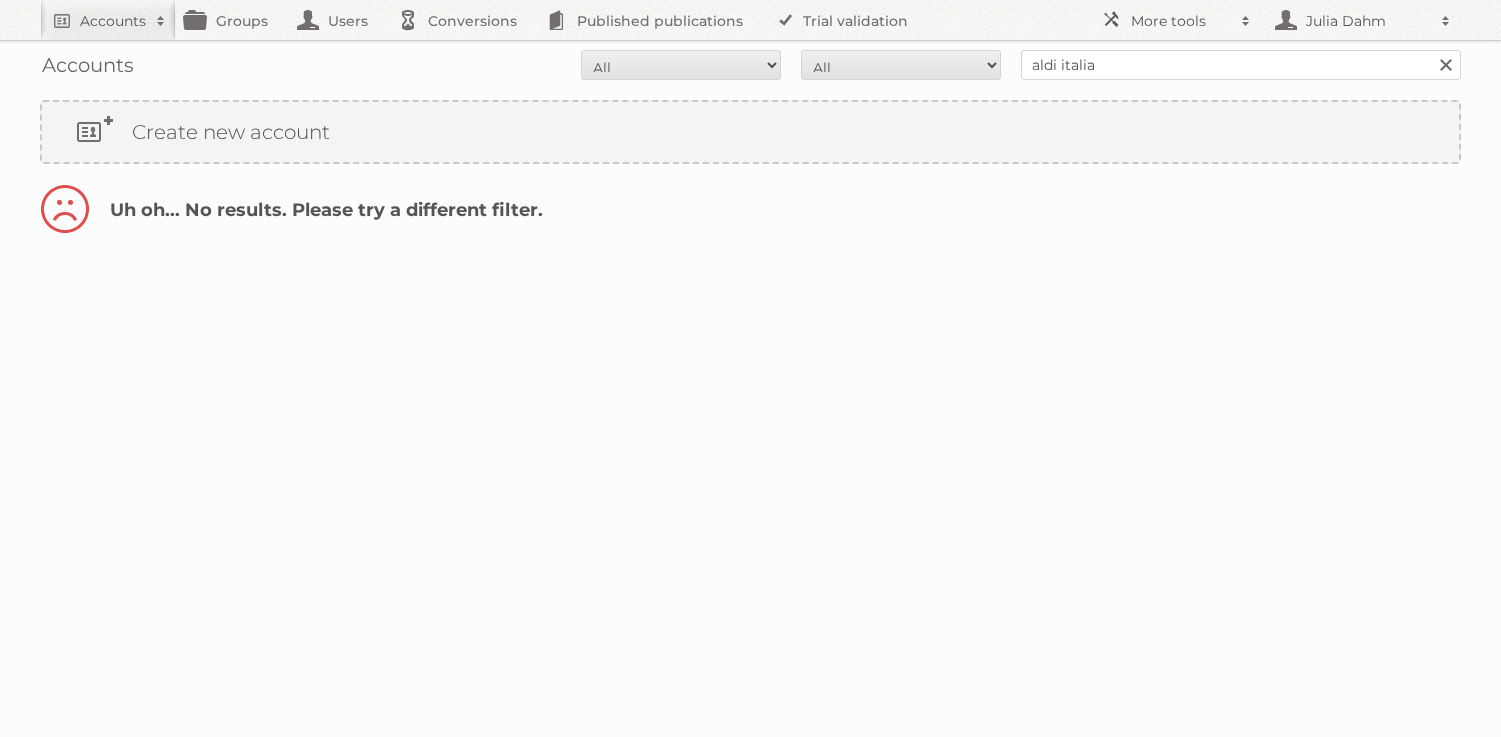 scroll, scrollTop: 0, scrollLeft: 0, axis: both 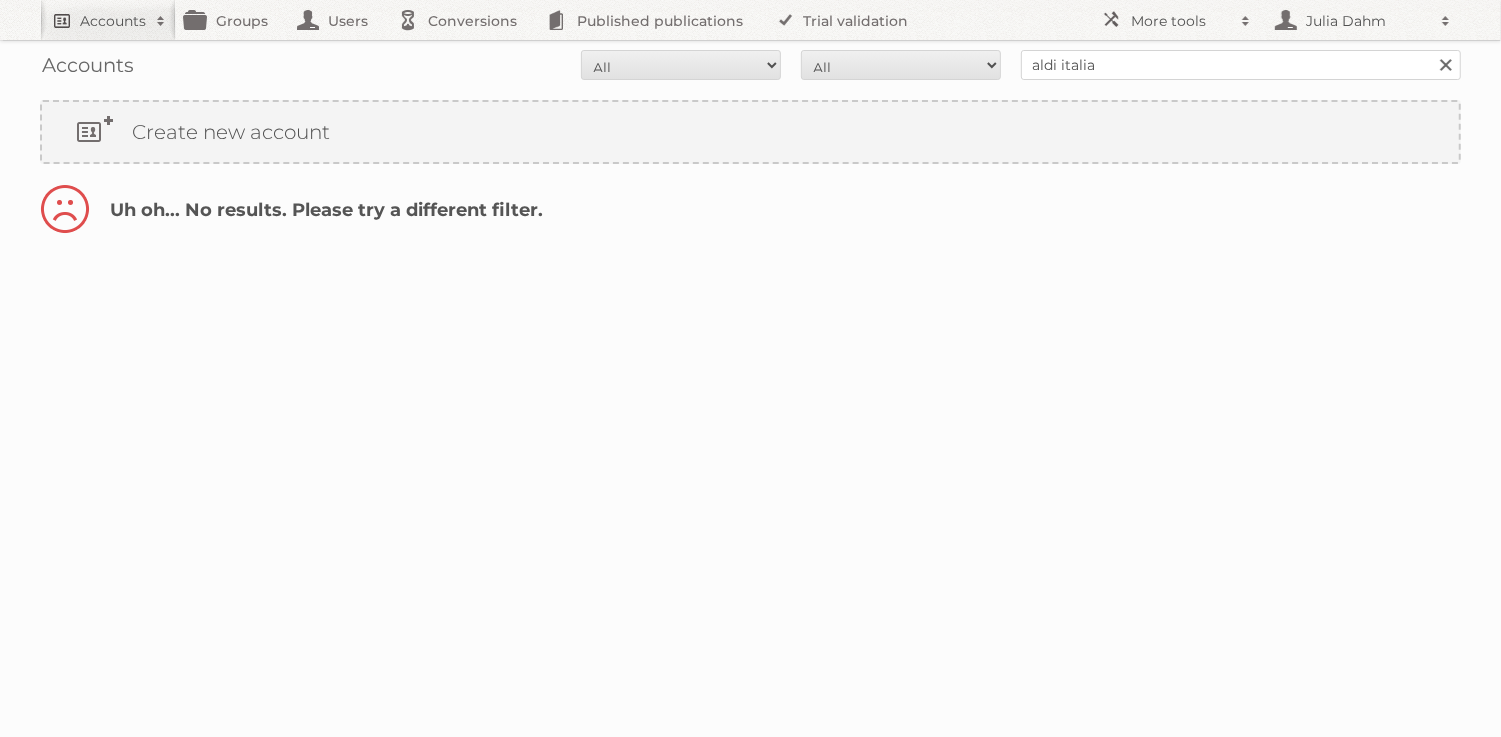 click on "Accounts" at bounding box center [113, 21] 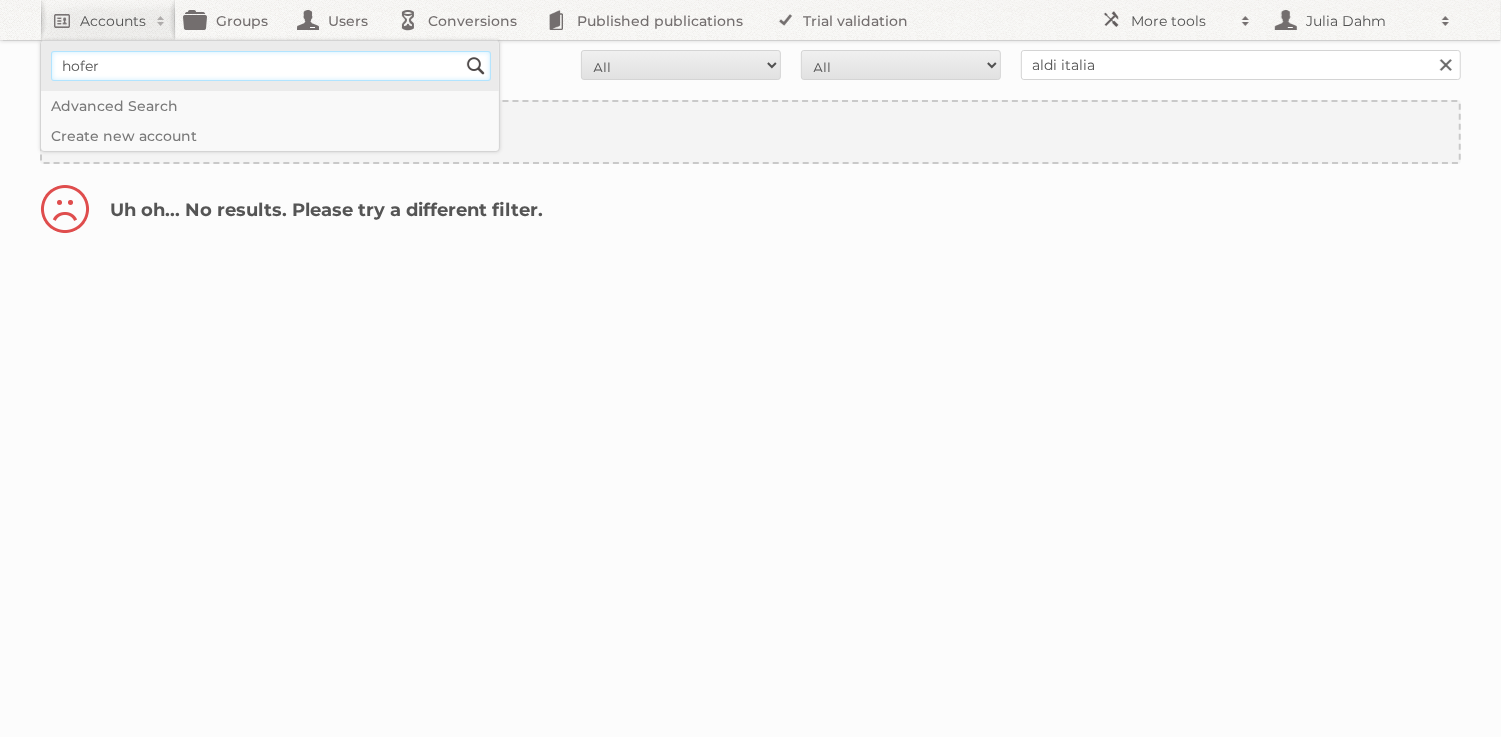type on "hofer" 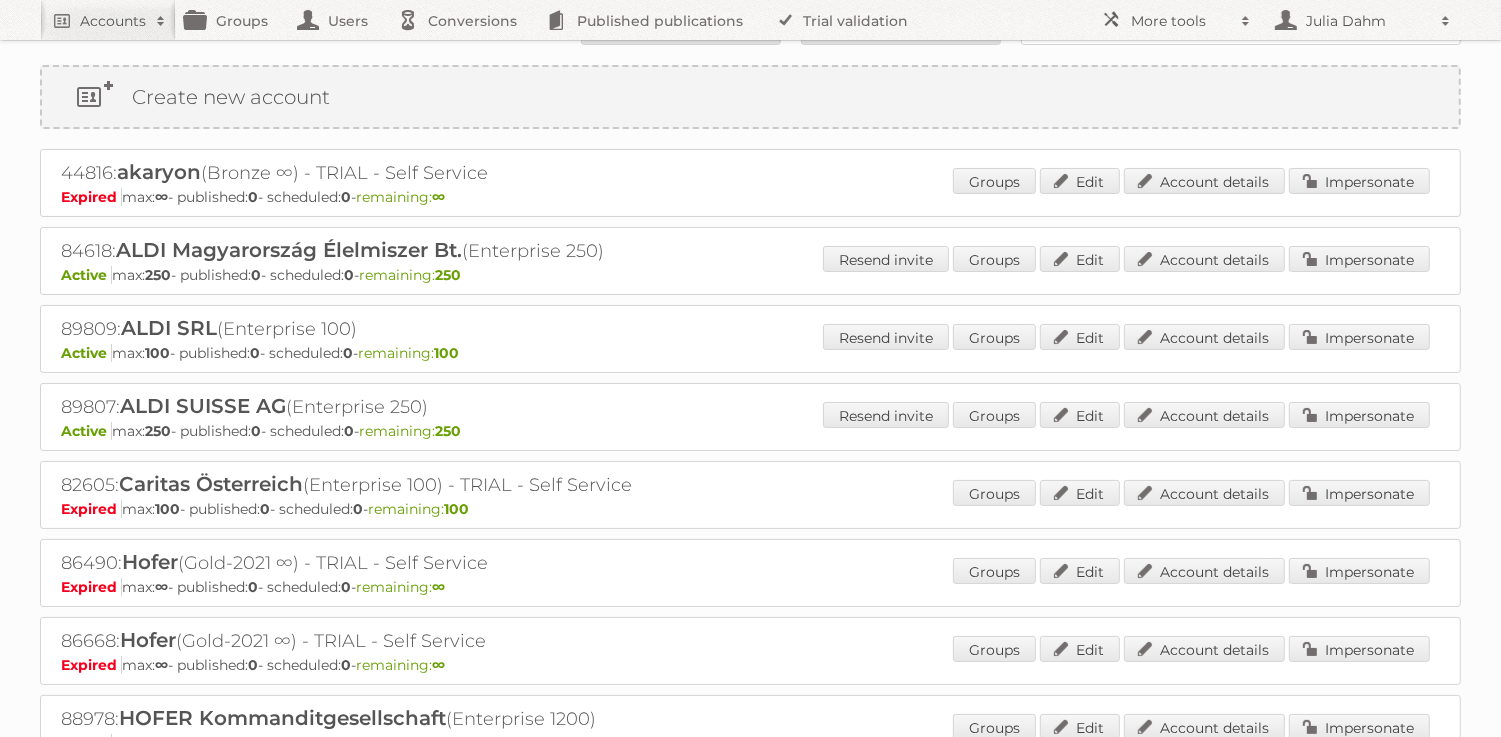 scroll, scrollTop: 37, scrollLeft: 0, axis: vertical 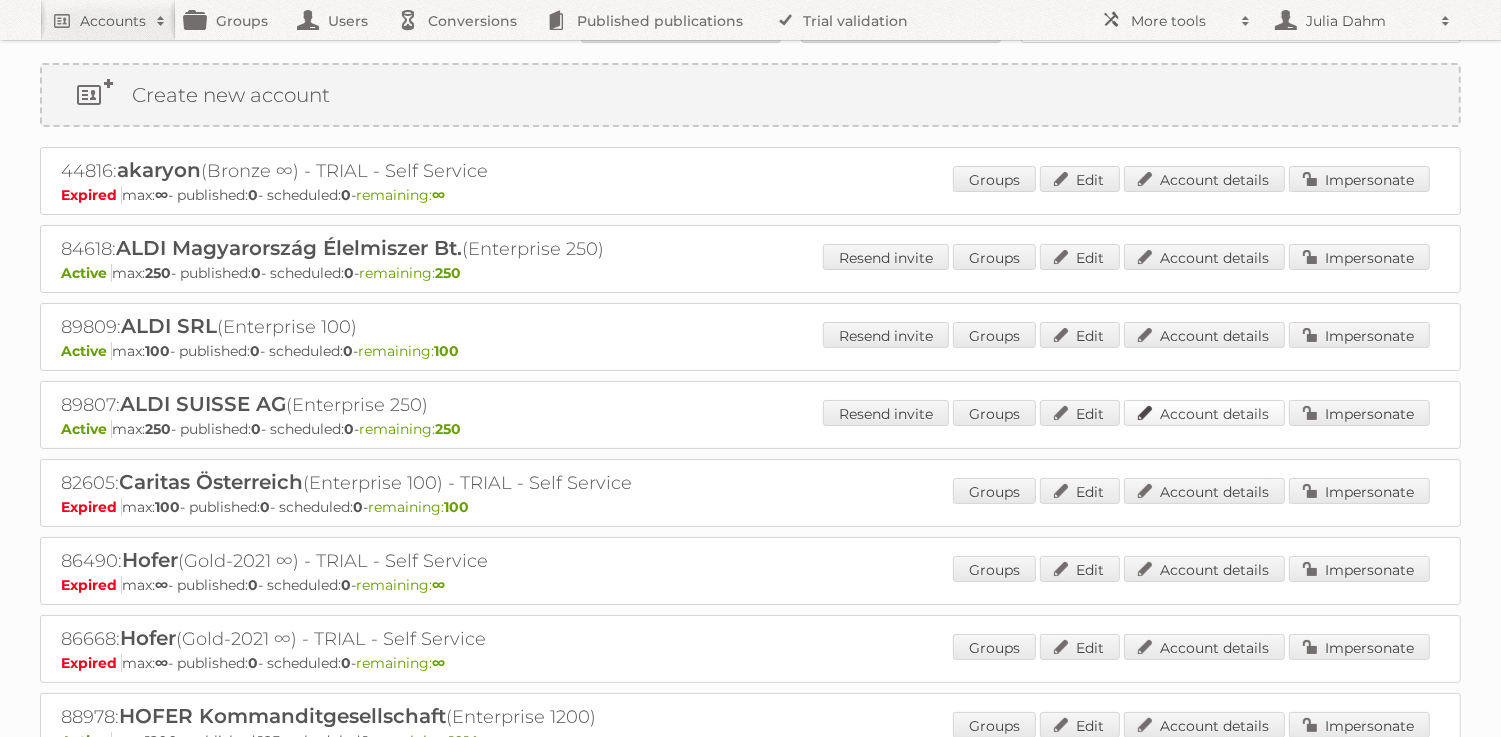 click on "Account details" at bounding box center (1204, 413) 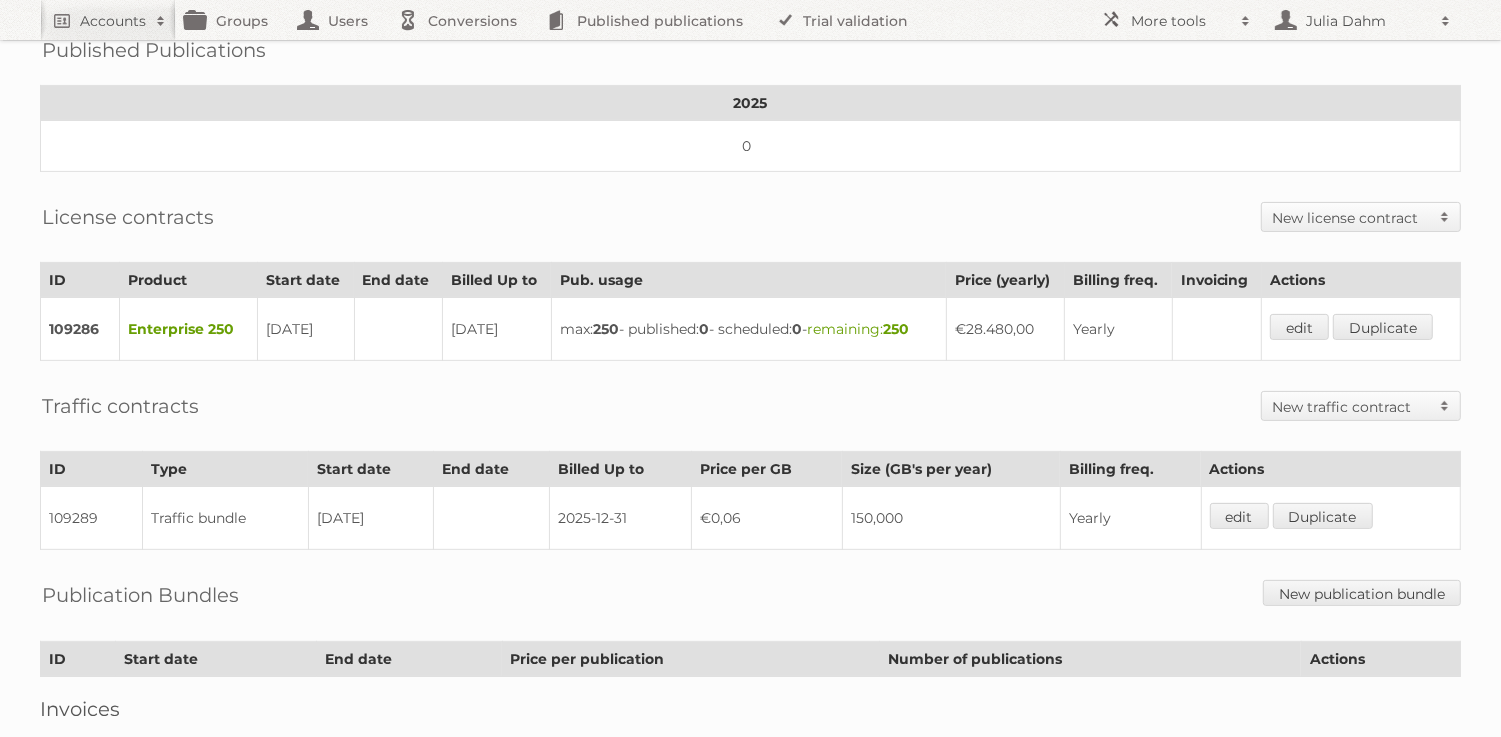scroll, scrollTop: 515, scrollLeft: 0, axis: vertical 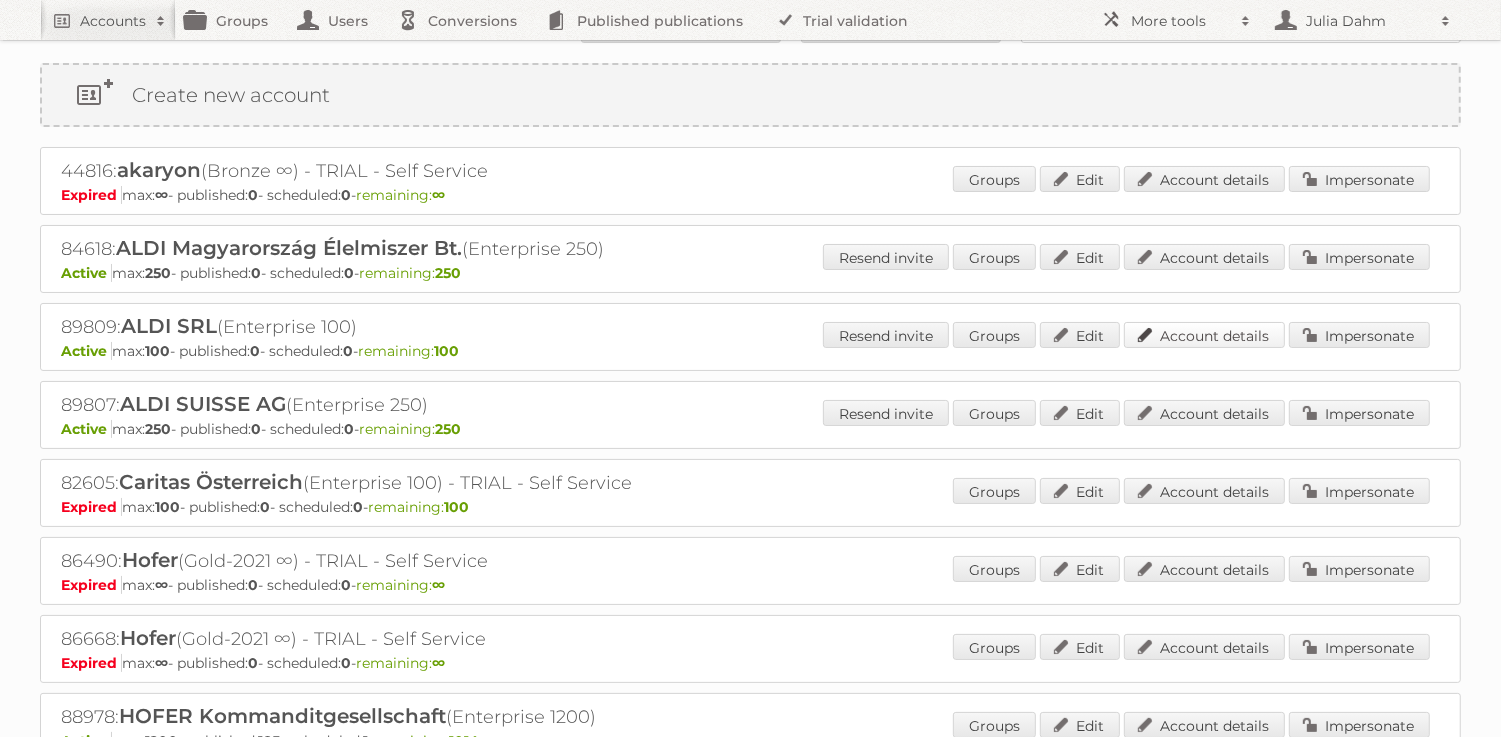 click on "Account details" at bounding box center (1204, 335) 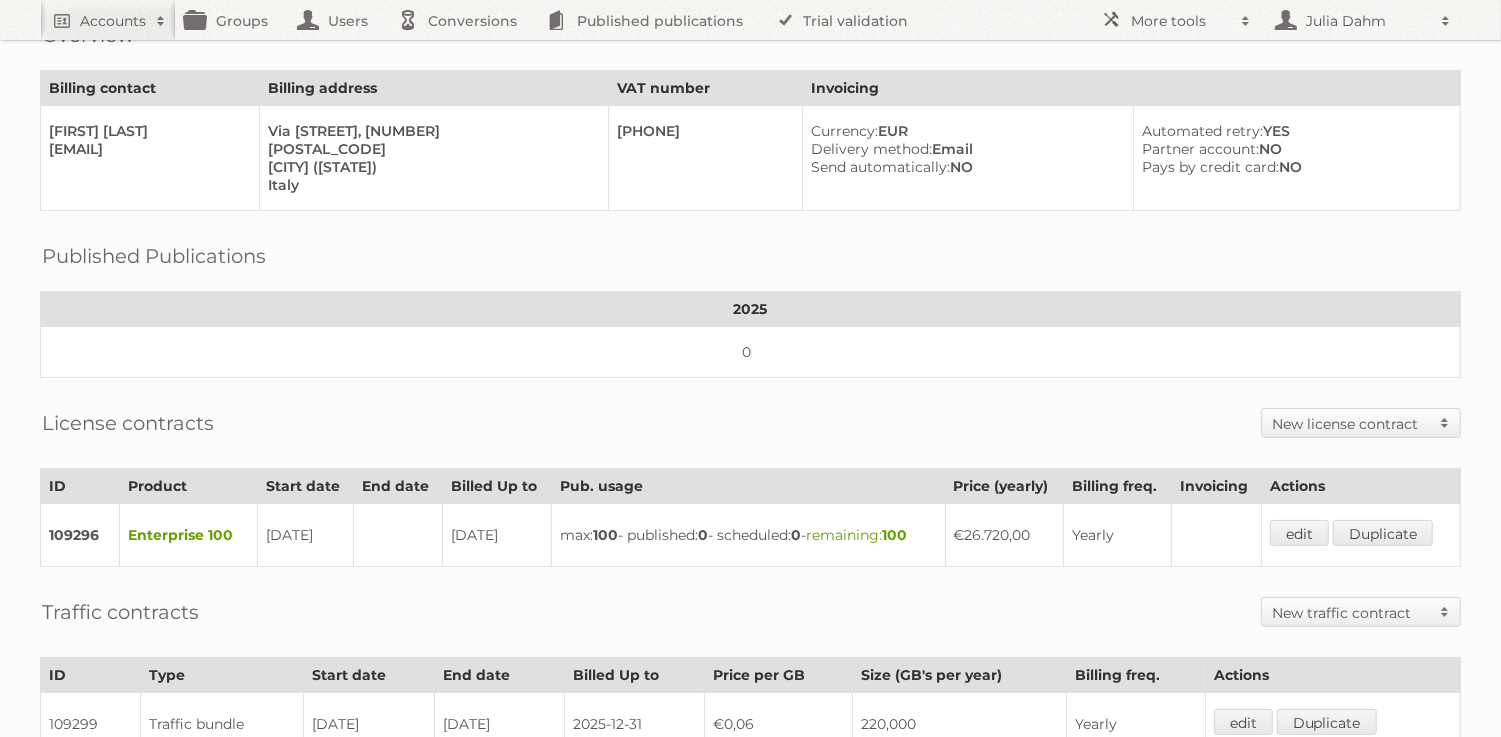 scroll, scrollTop: 447, scrollLeft: 0, axis: vertical 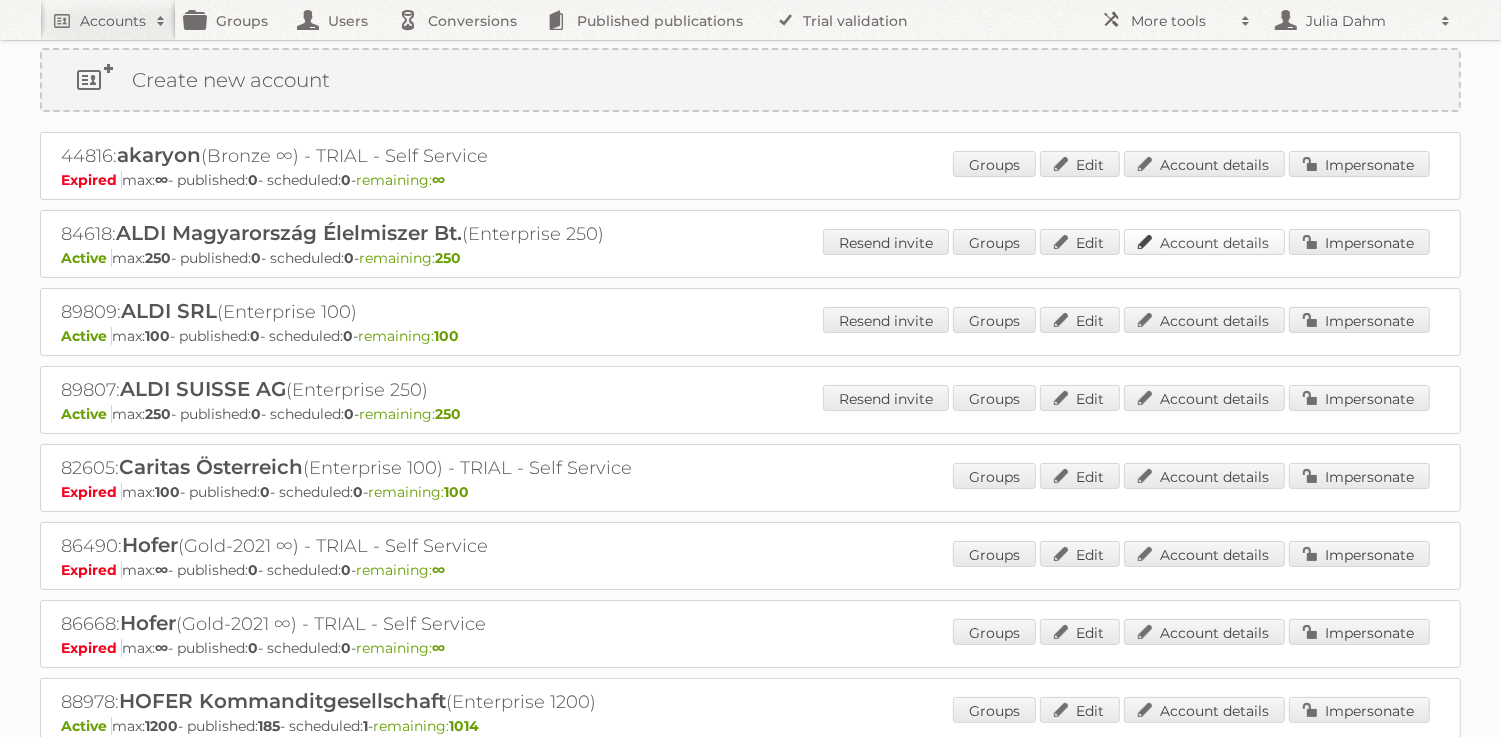 click on "Account details" at bounding box center [1204, 242] 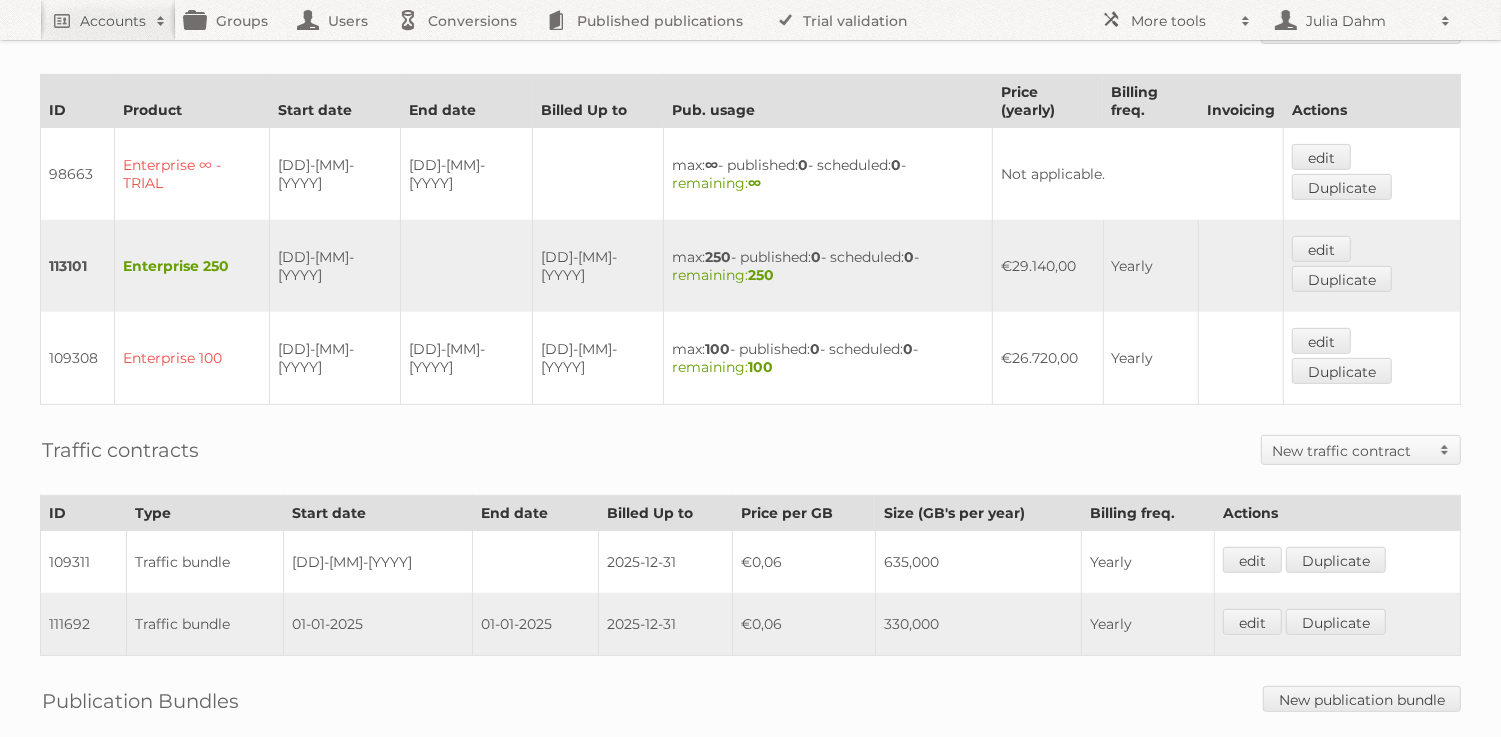 scroll, scrollTop: 600, scrollLeft: 0, axis: vertical 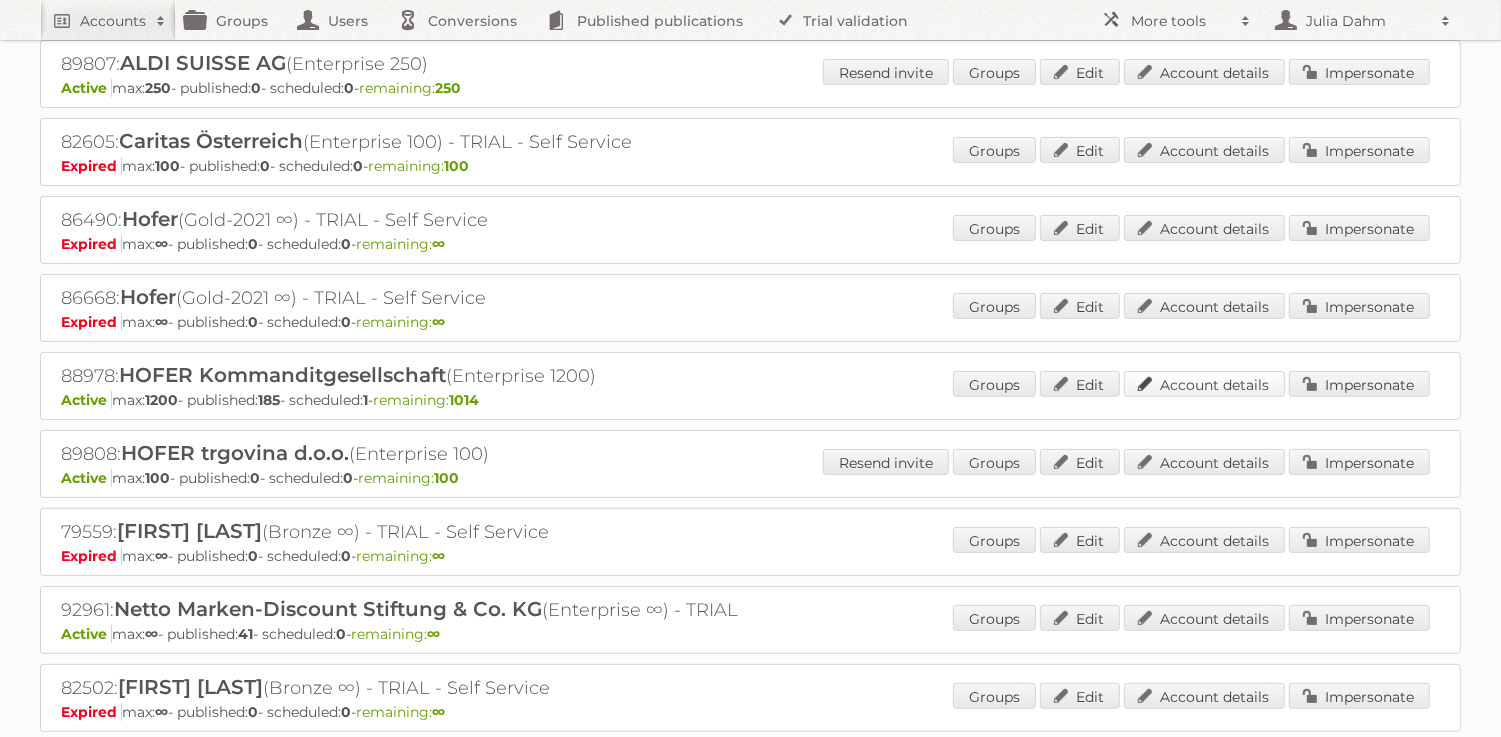click on "Account details" at bounding box center (1204, 384) 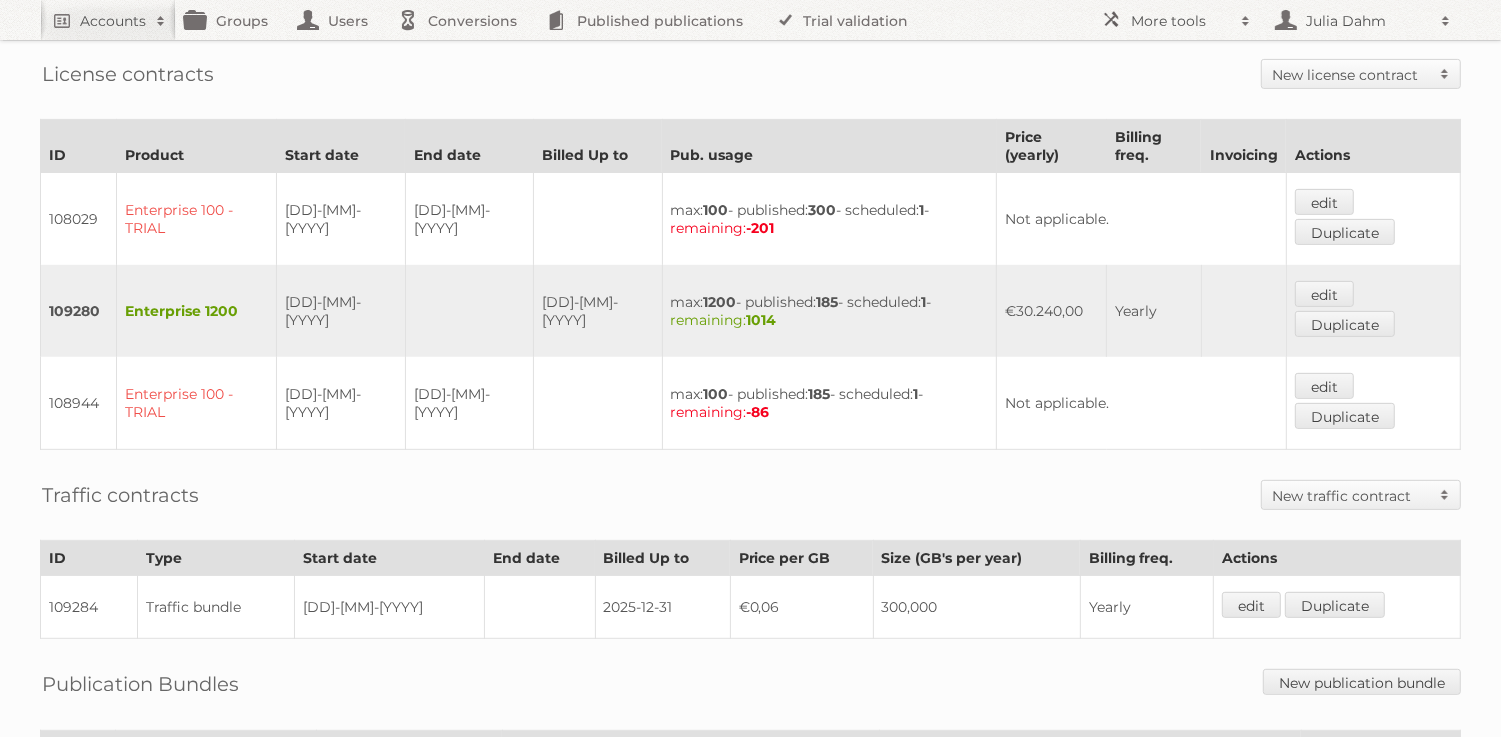 scroll, scrollTop: 736, scrollLeft: 0, axis: vertical 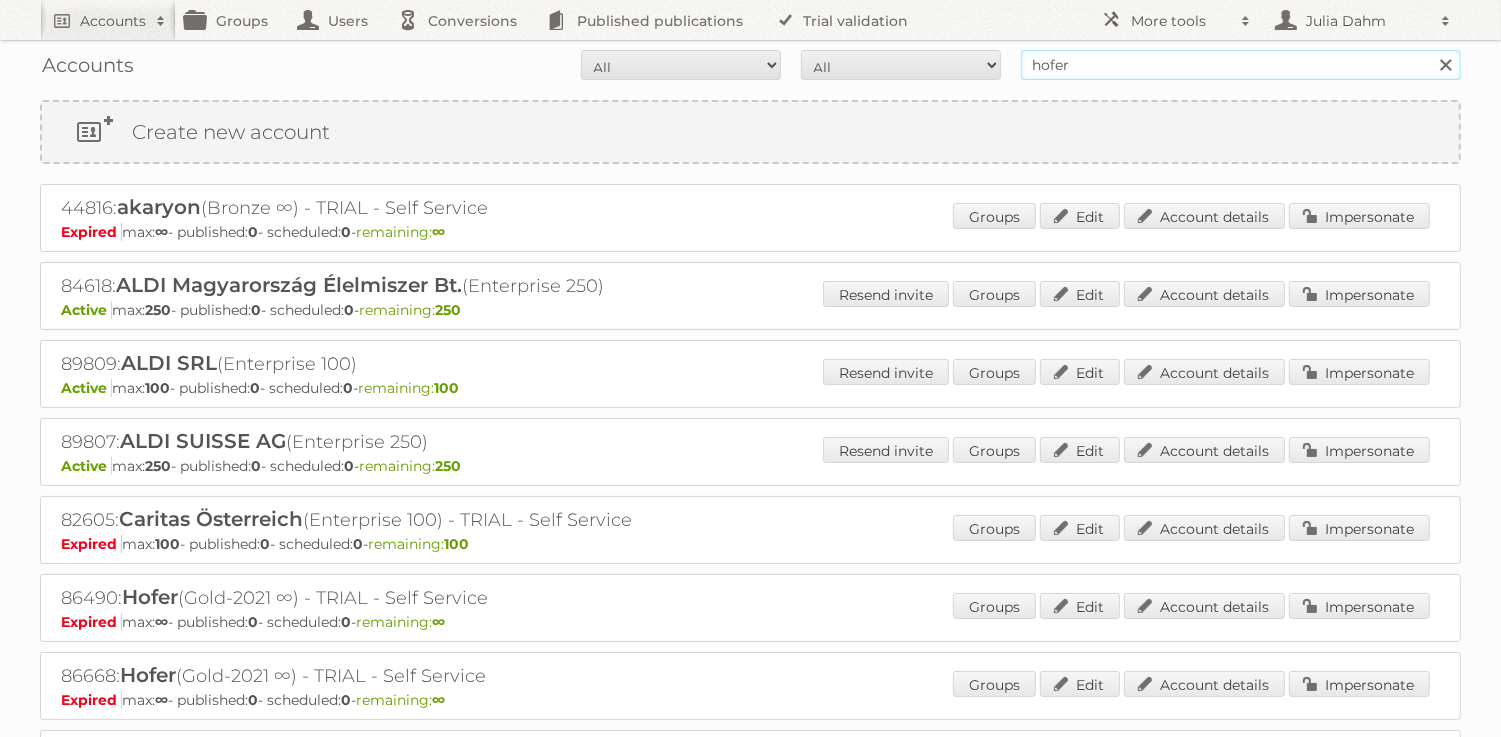 click on "hofer" at bounding box center (1241, 65) 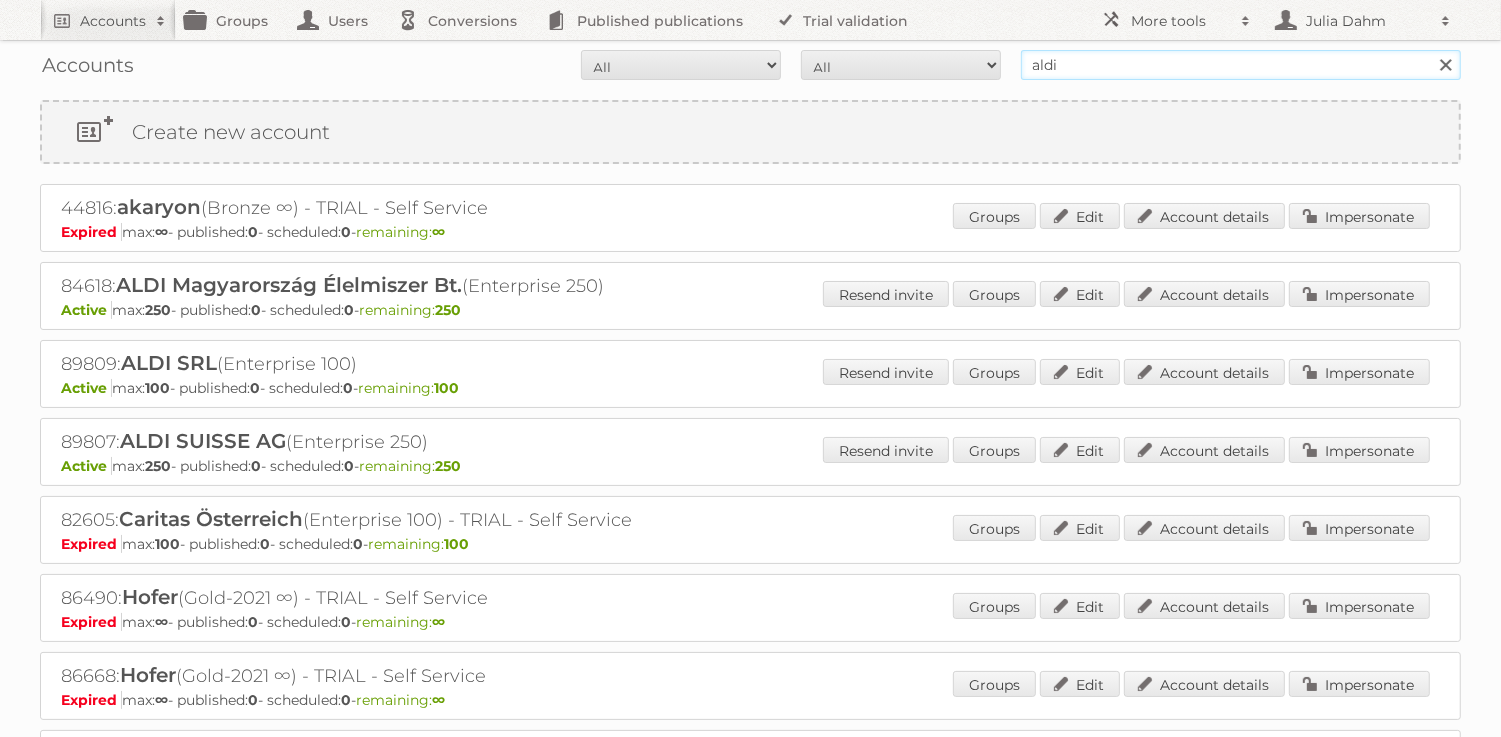 type on "aldi" 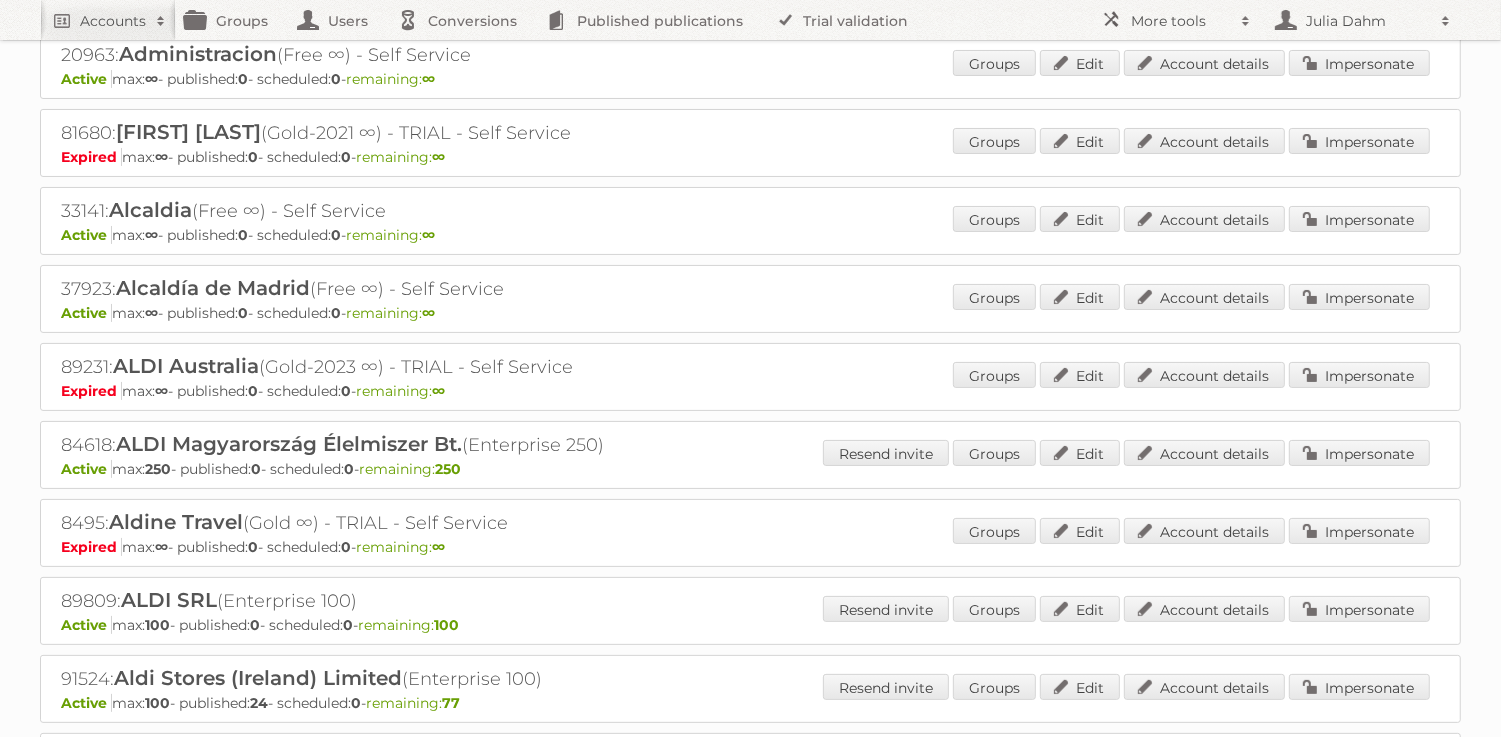 scroll, scrollTop: 161, scrollLeft: 0, axis: vertical 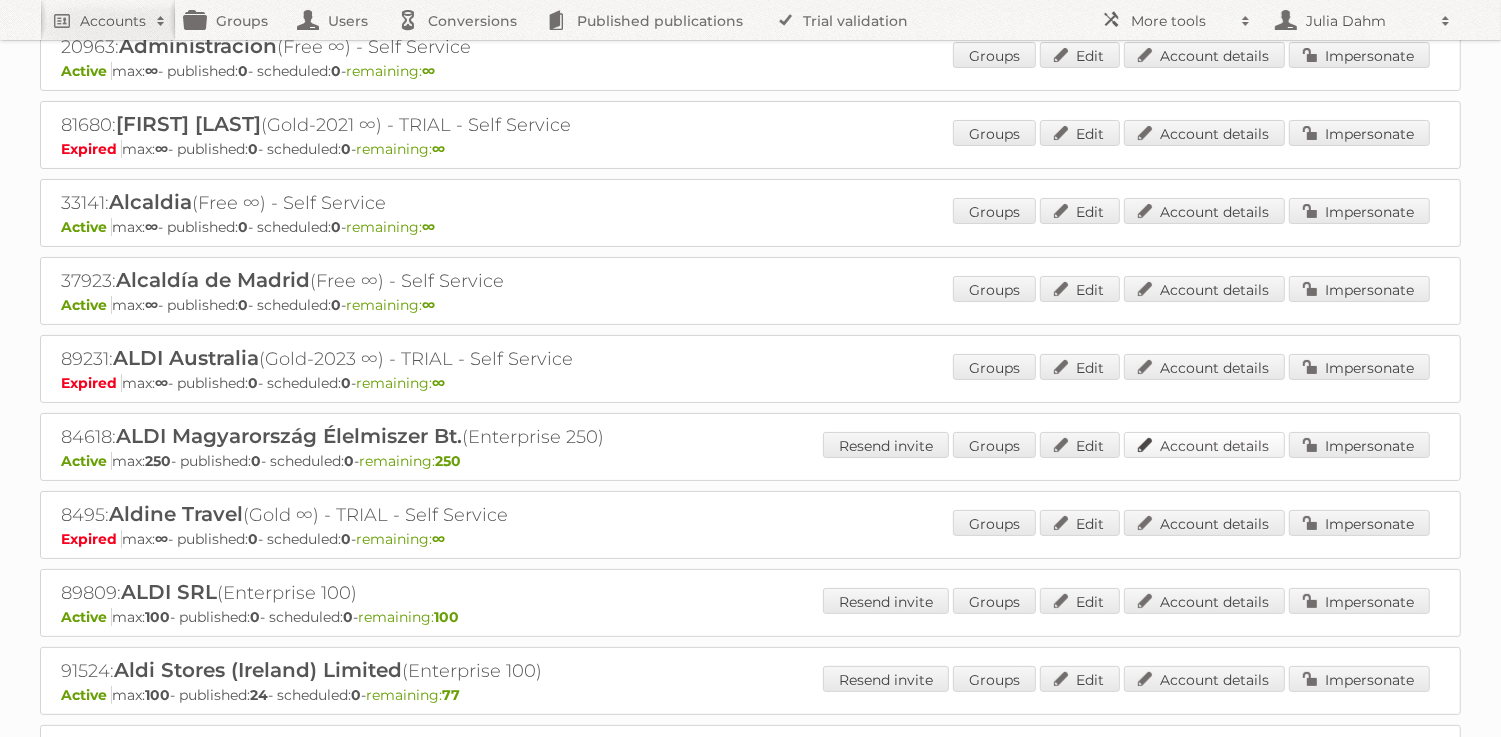click on "Account details" at bounding box center [1204, 445] 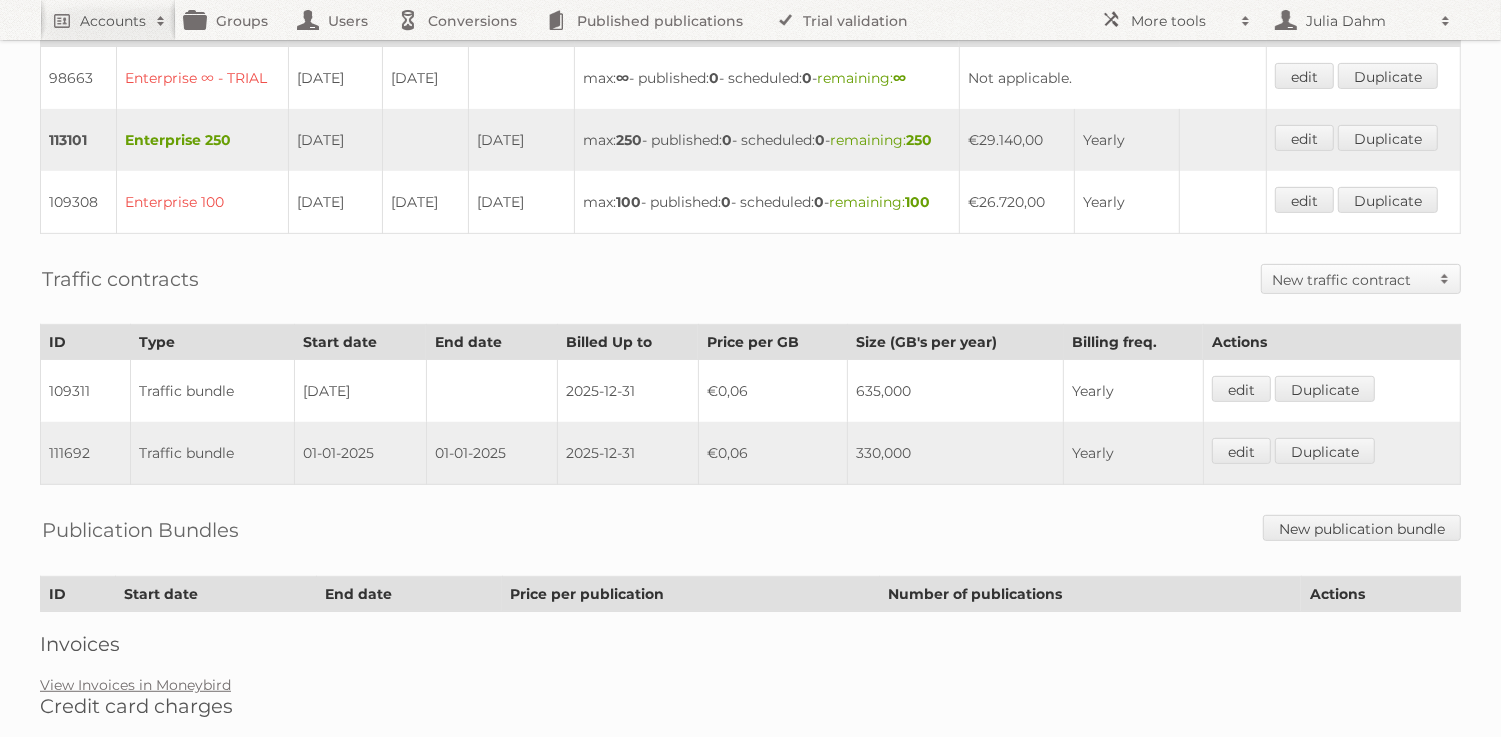 scroll, scrollTop: 803, scrollLeft: 0, axis: vertical 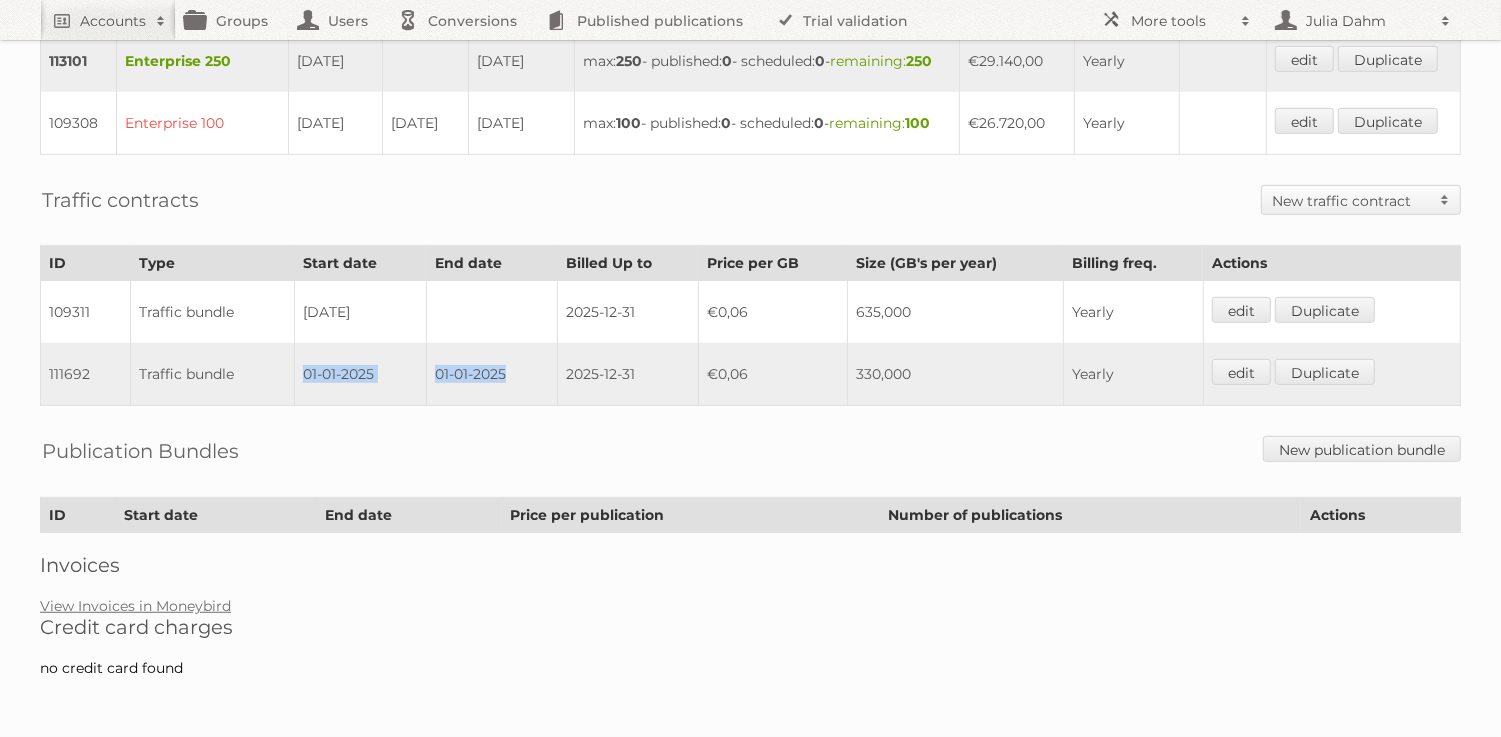 drag, startPoint x: 303, startPoint y: 397, endPoint x: 534, endPoint y: 404, distance: 231.10603 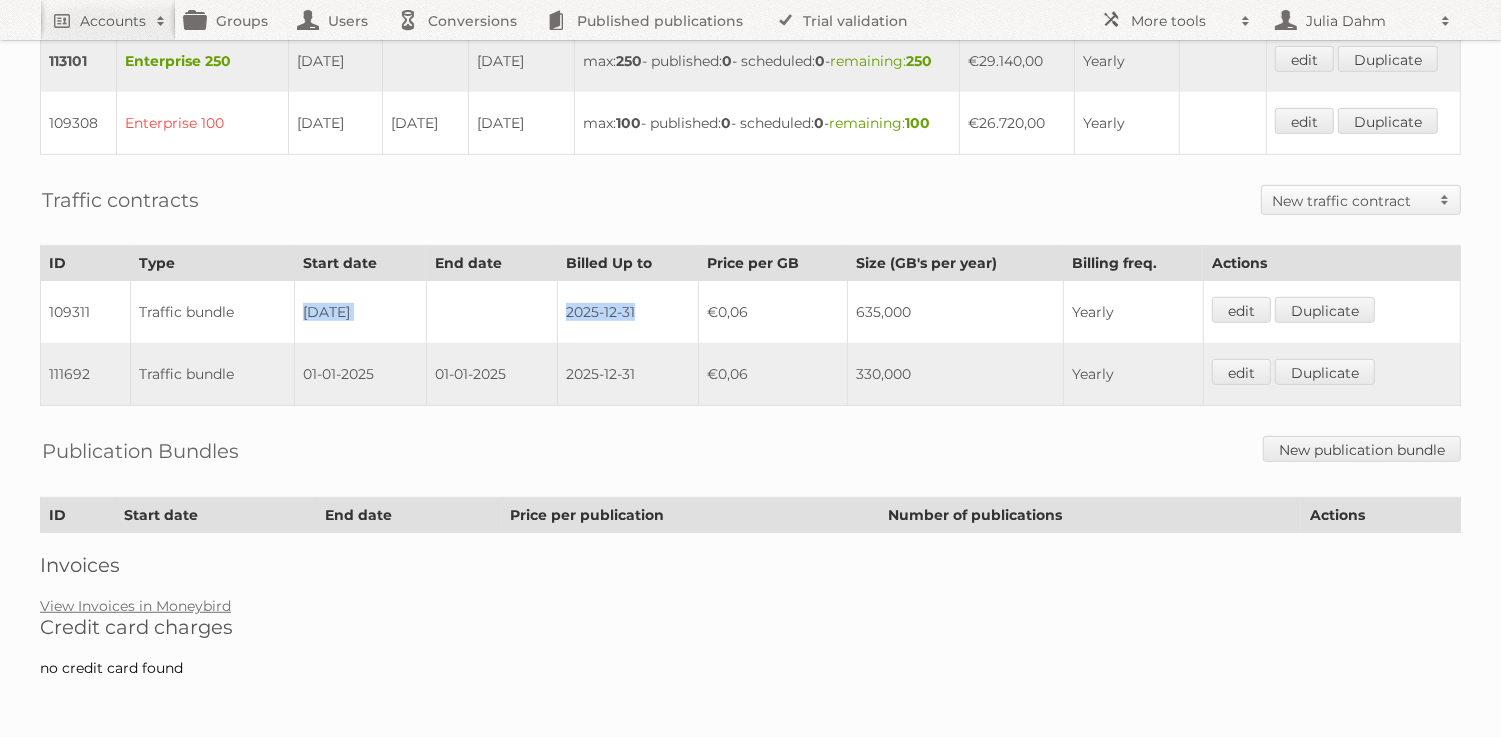 drag, startPoint x: 285, startPoint y: 338, endPoint x: 654, endPoint y: 332, distance: 369.04877 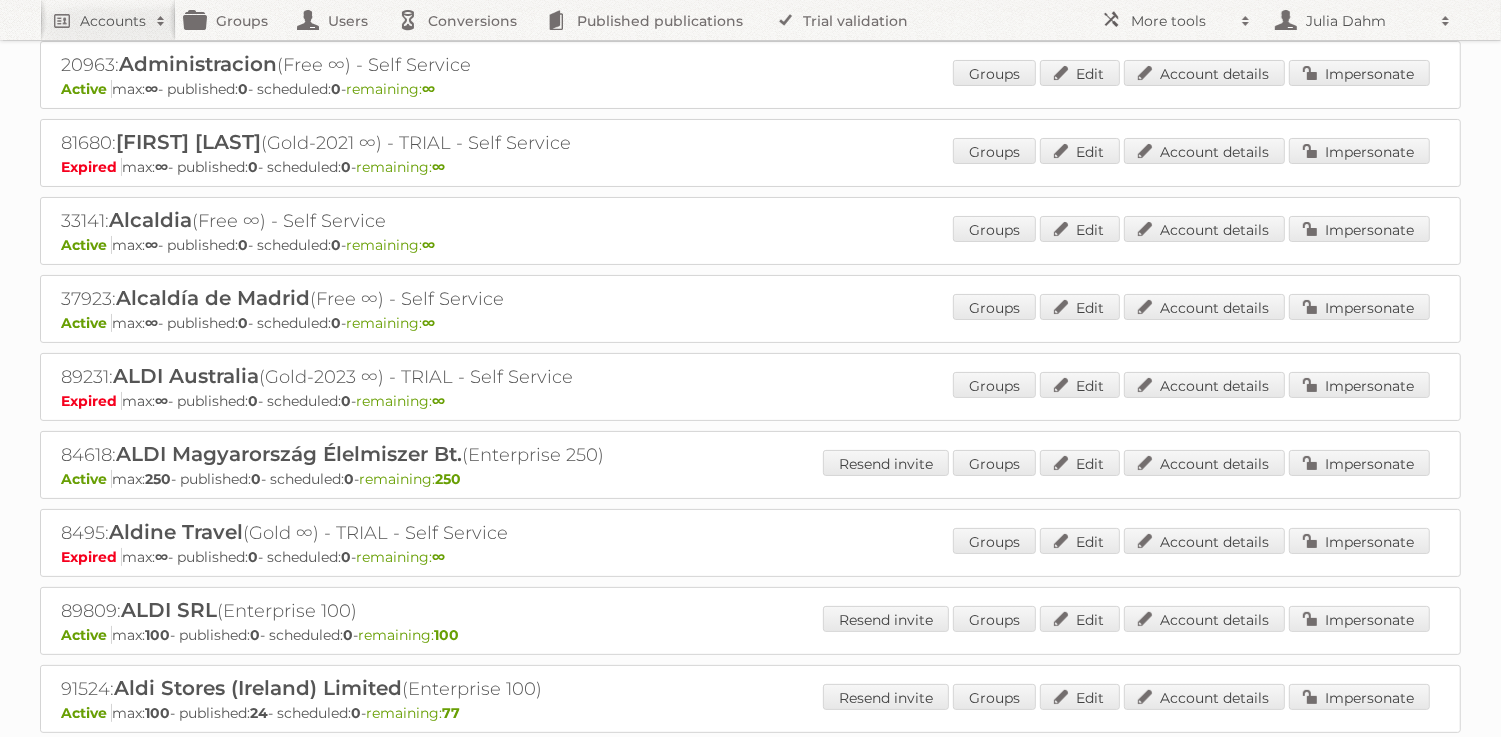 scroll, scrollTop: 0, scrollLeft: 0, axis: both 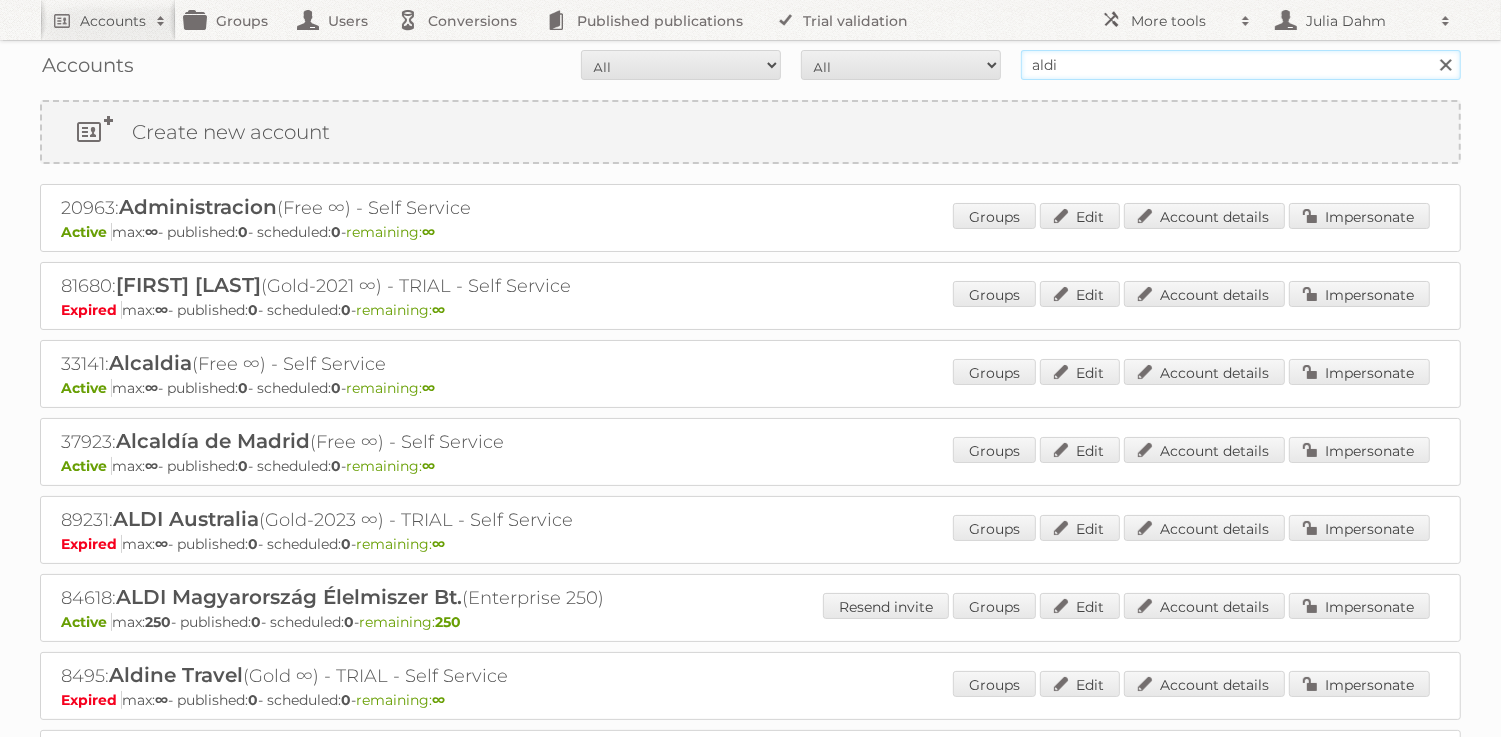 click on "aldi" at bounding box center (1241, 65) 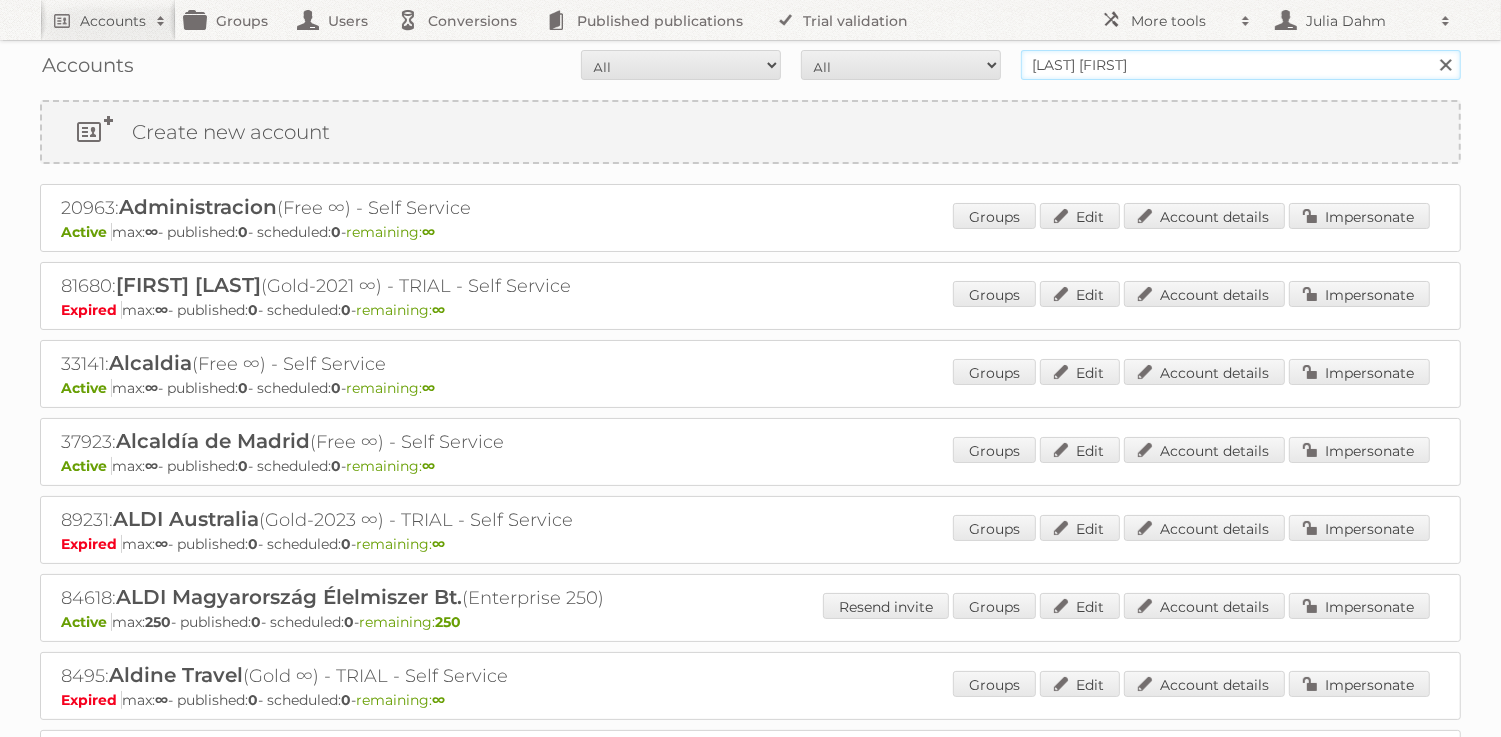 type on "[LAST] si" 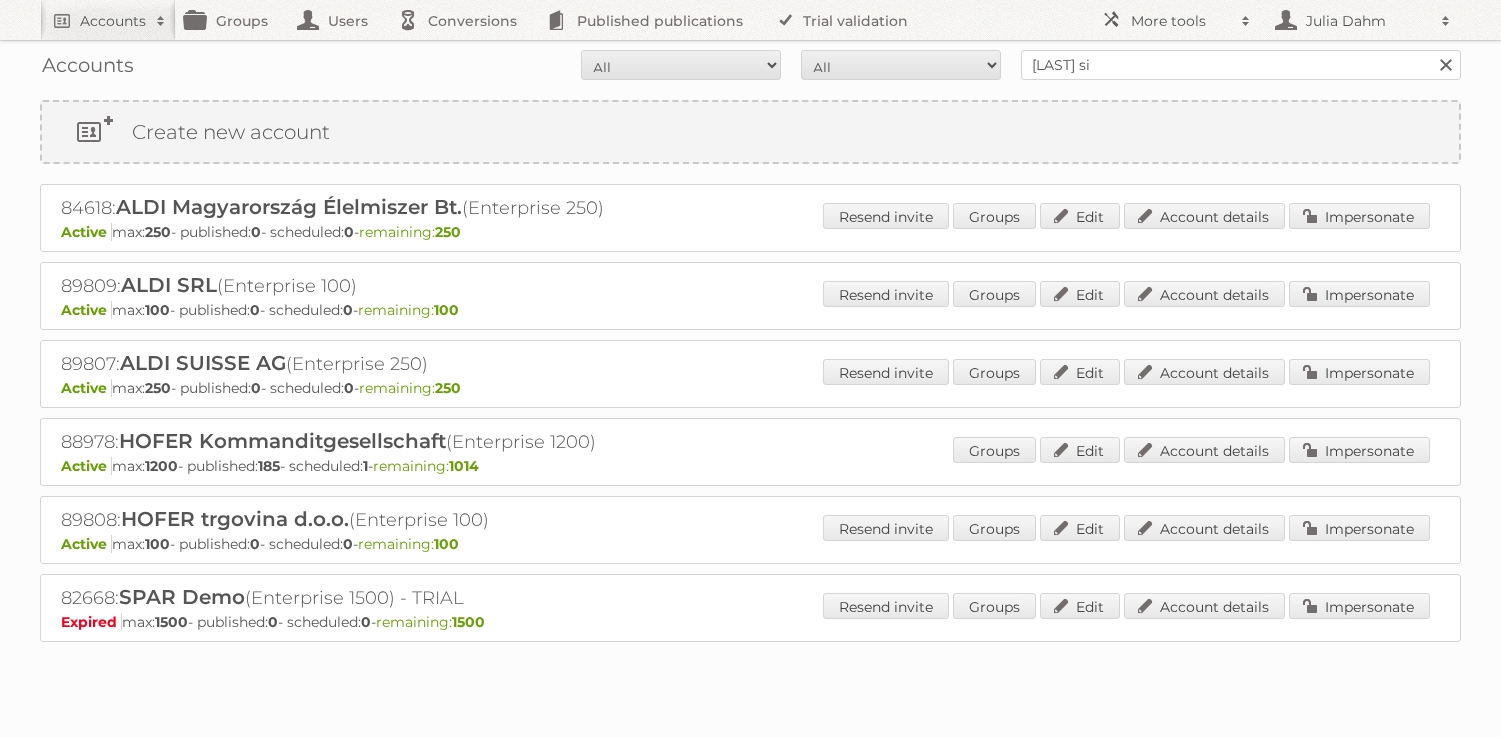 scroll, scrollTop: 0, scrollLeft: 0, axis: both 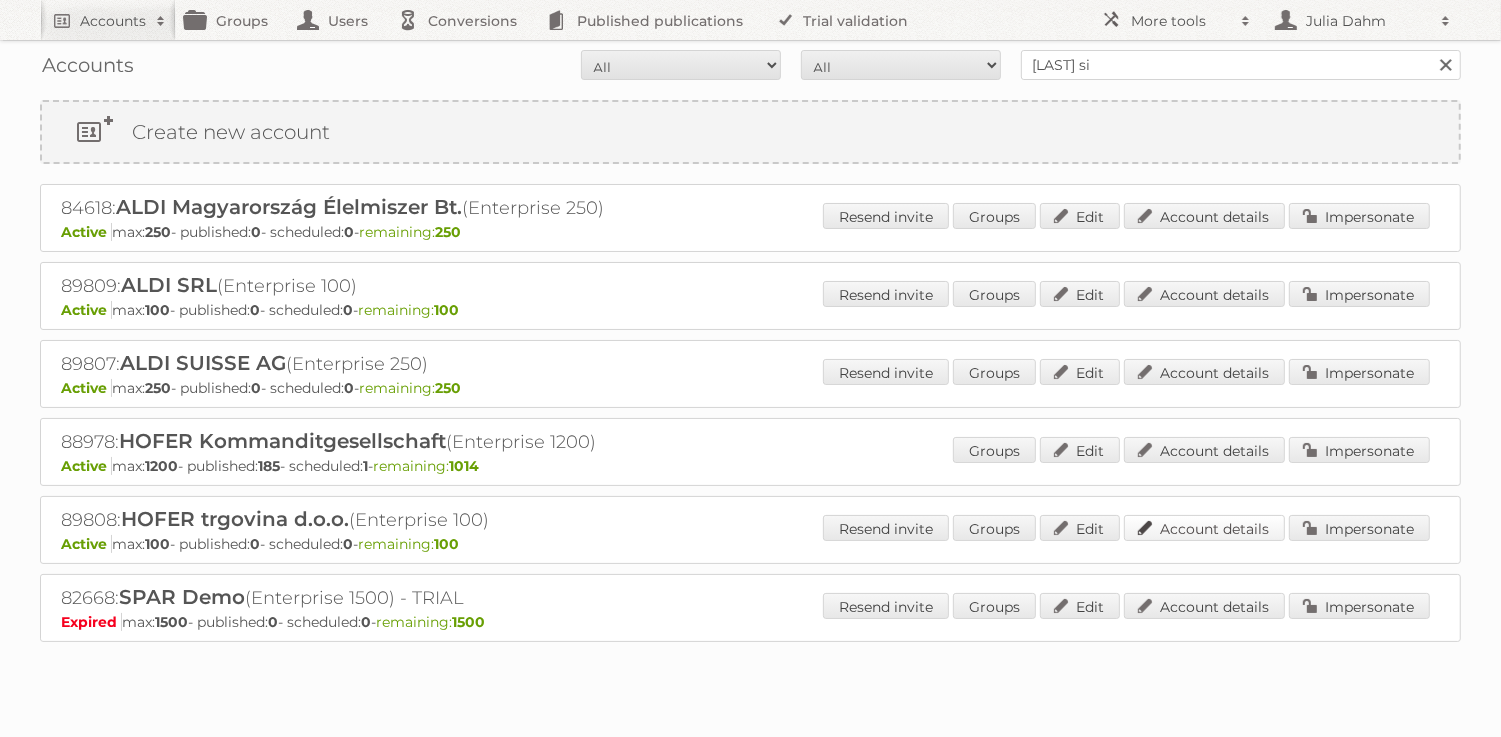 click on "Account details" at bounding box center (1204, 528) 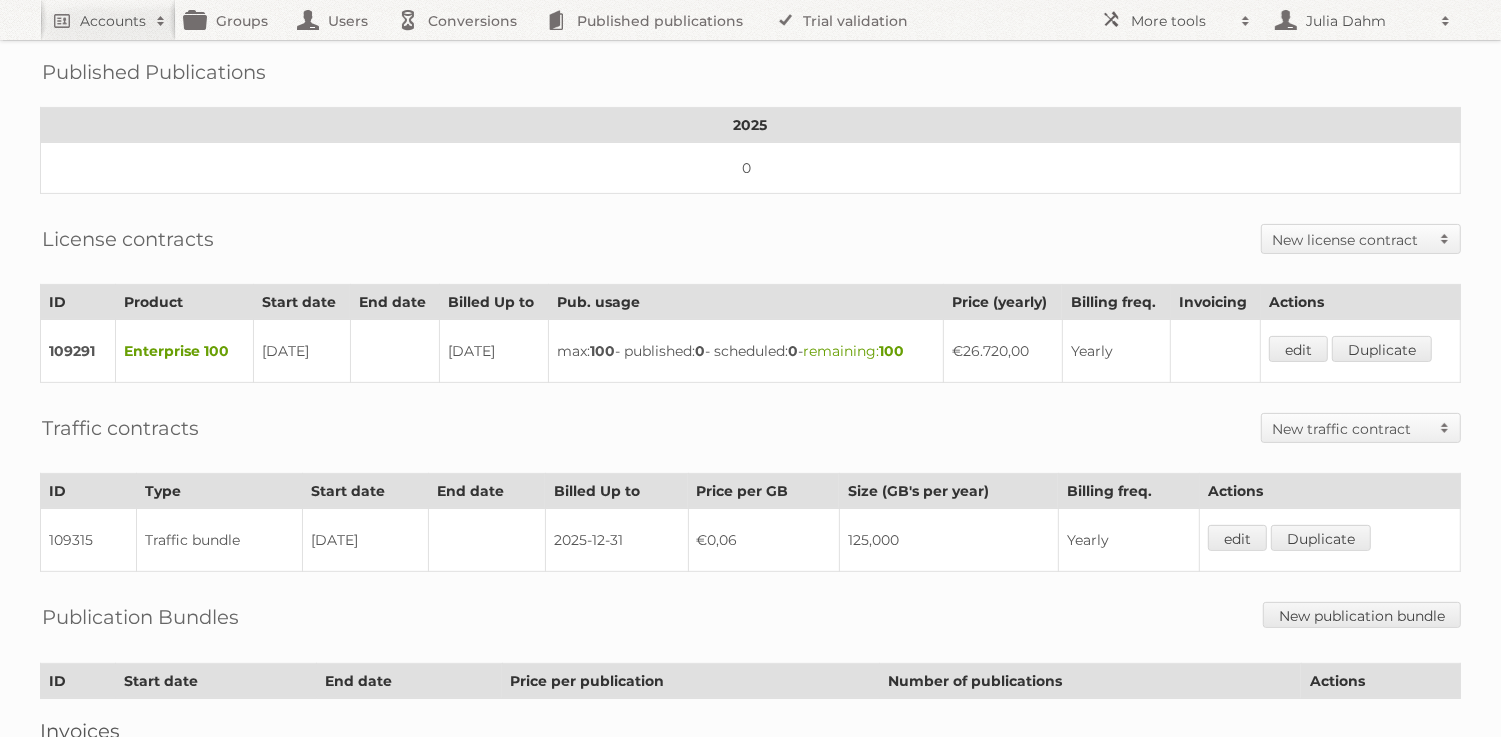 scroll, scrollTop: 536, scrollLeft: 0, axis: vertical 